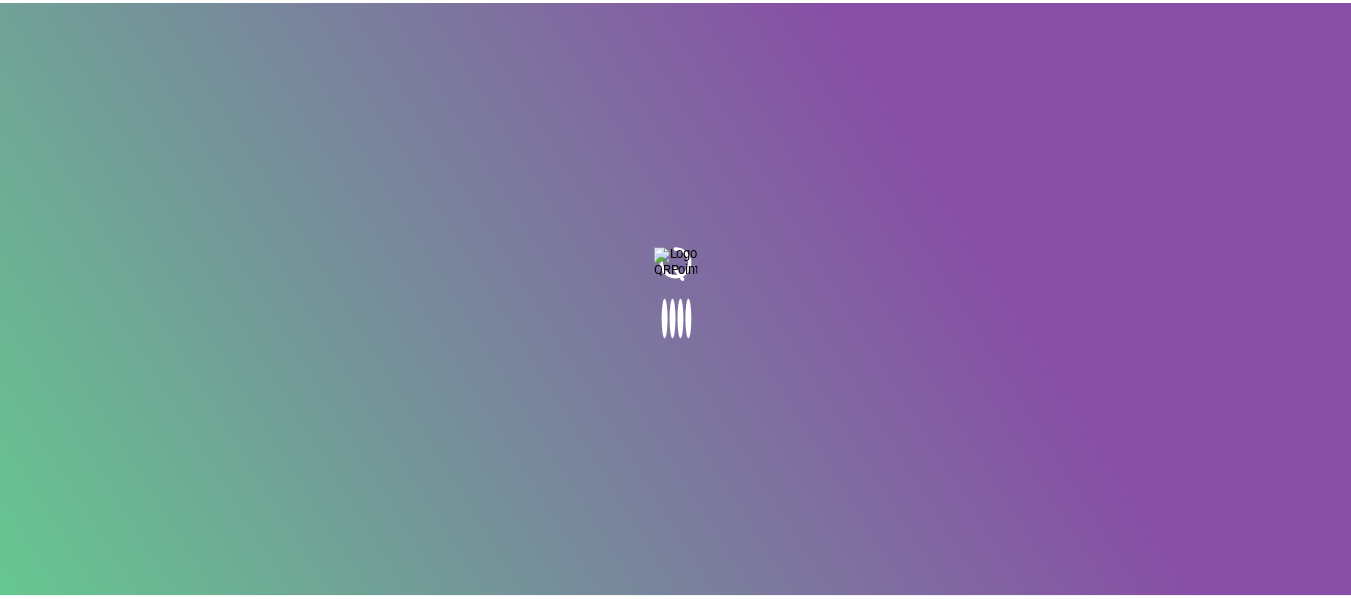 scroll, scrollTop: 0, scrollLeft: 0, axis: both 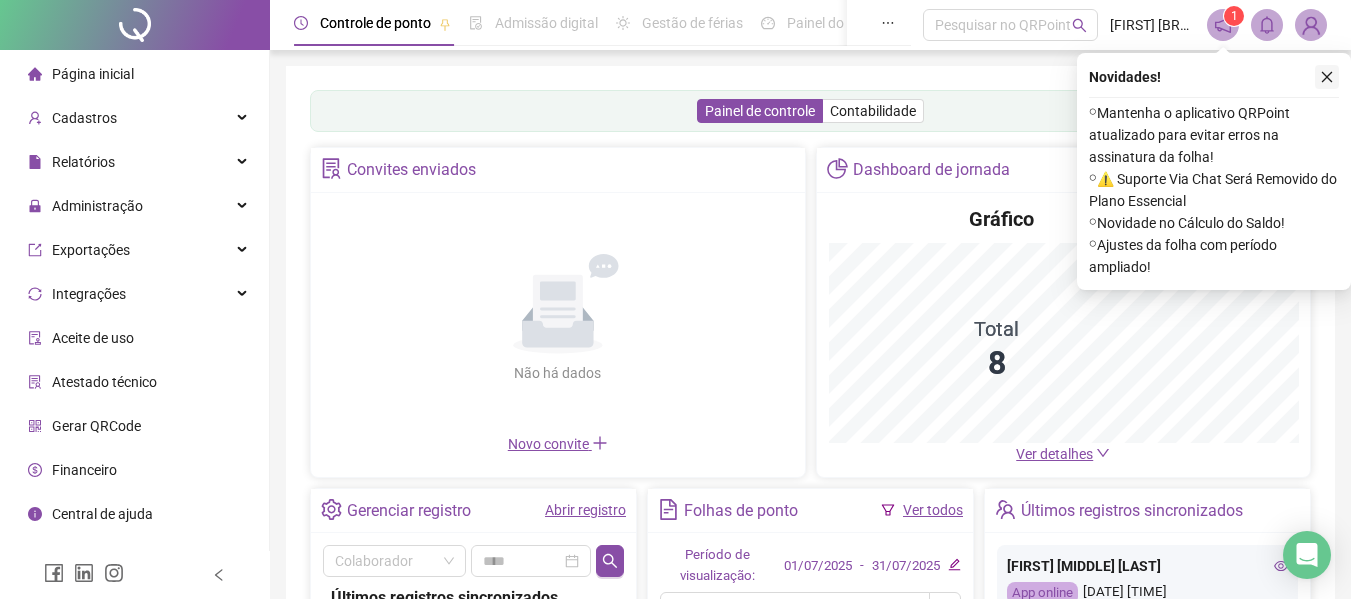 click 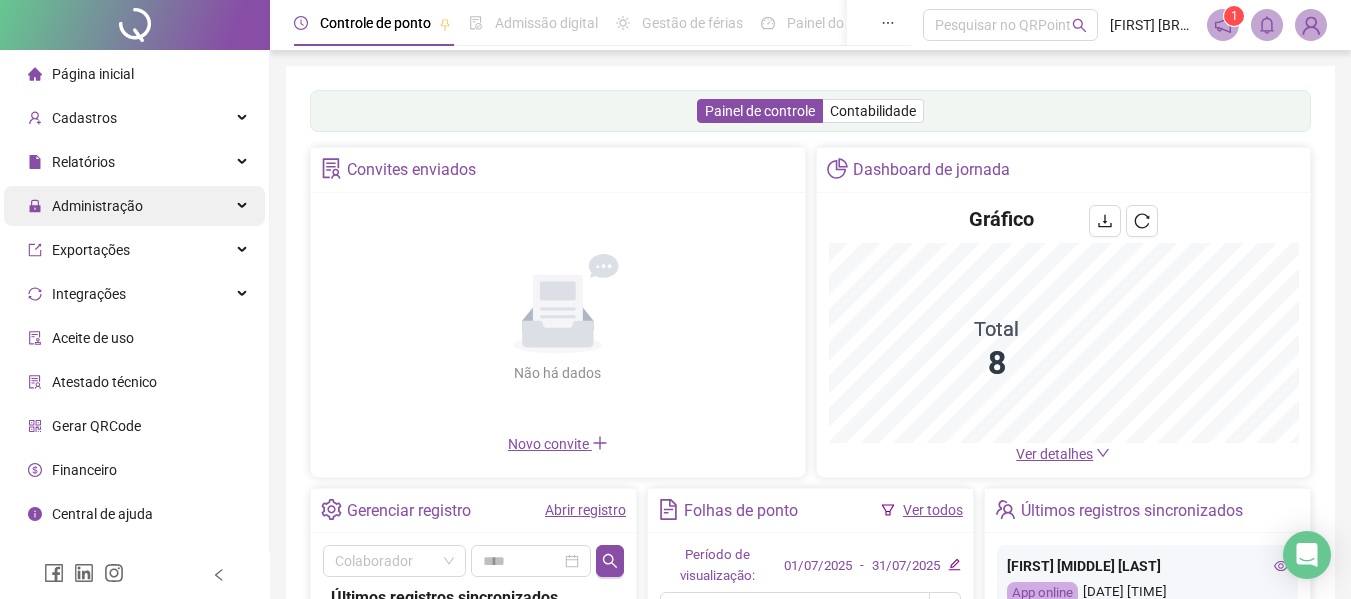 click on "Administração" at bounding box center (134, 206) 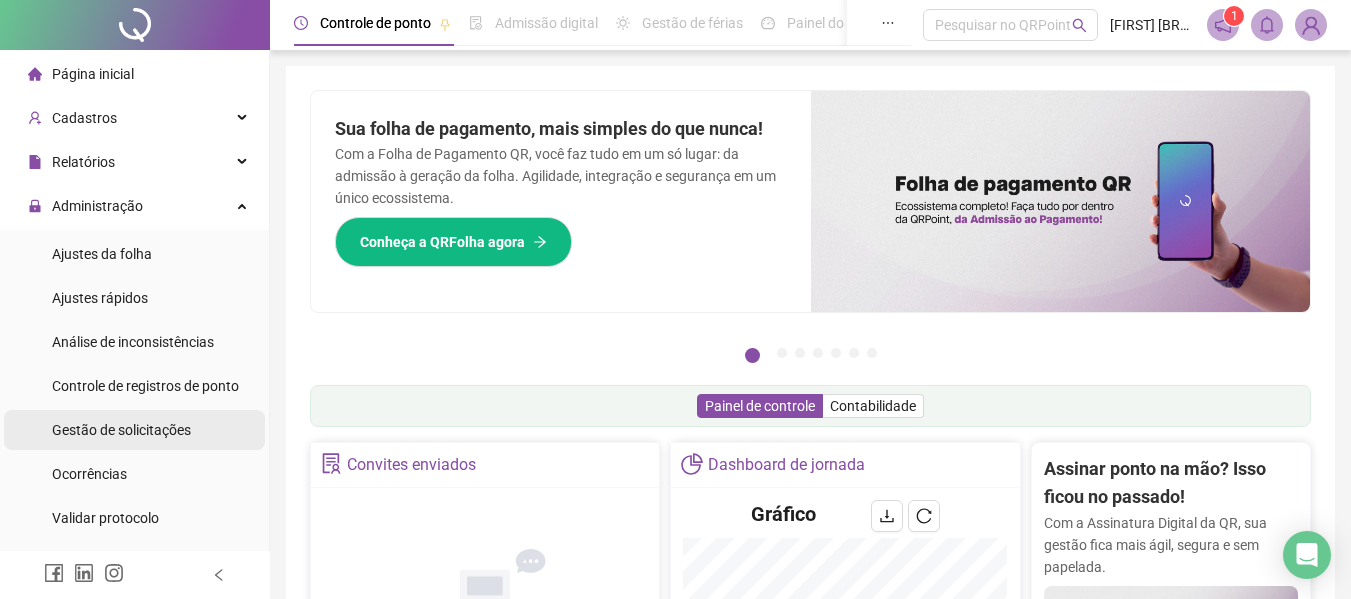 click on "Gestão de solicitações" at bounding box center [121, 430] 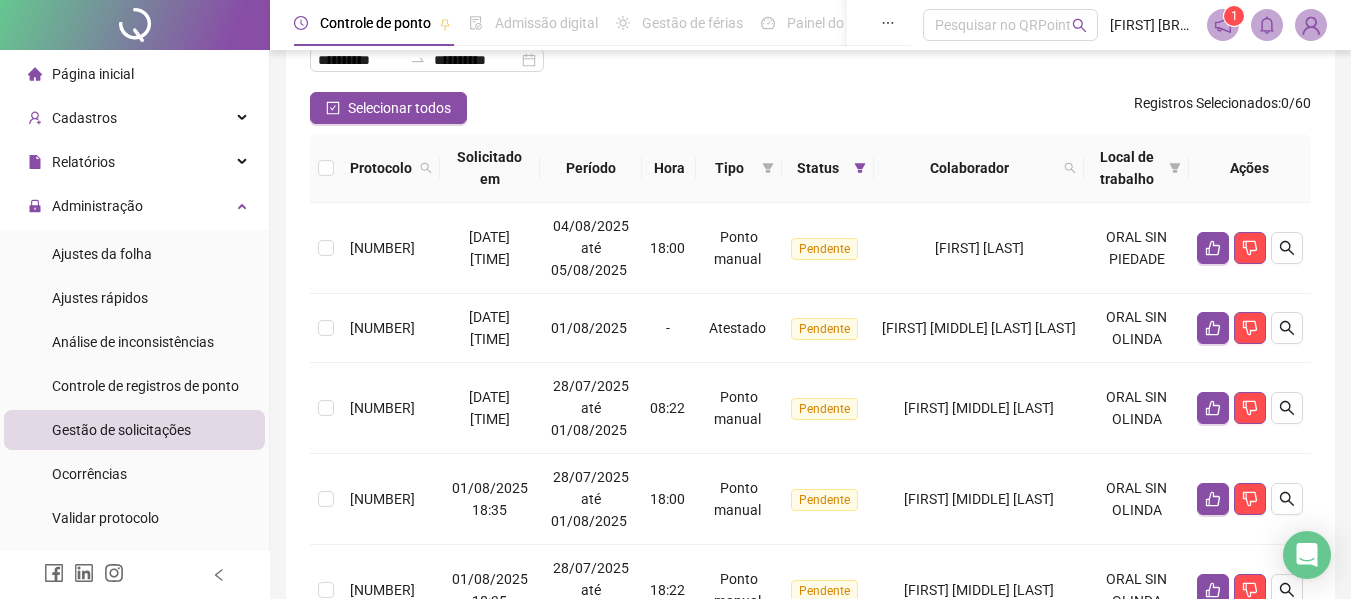 scroll, scrollTop: 0, scrollLeft: 0, axis: both 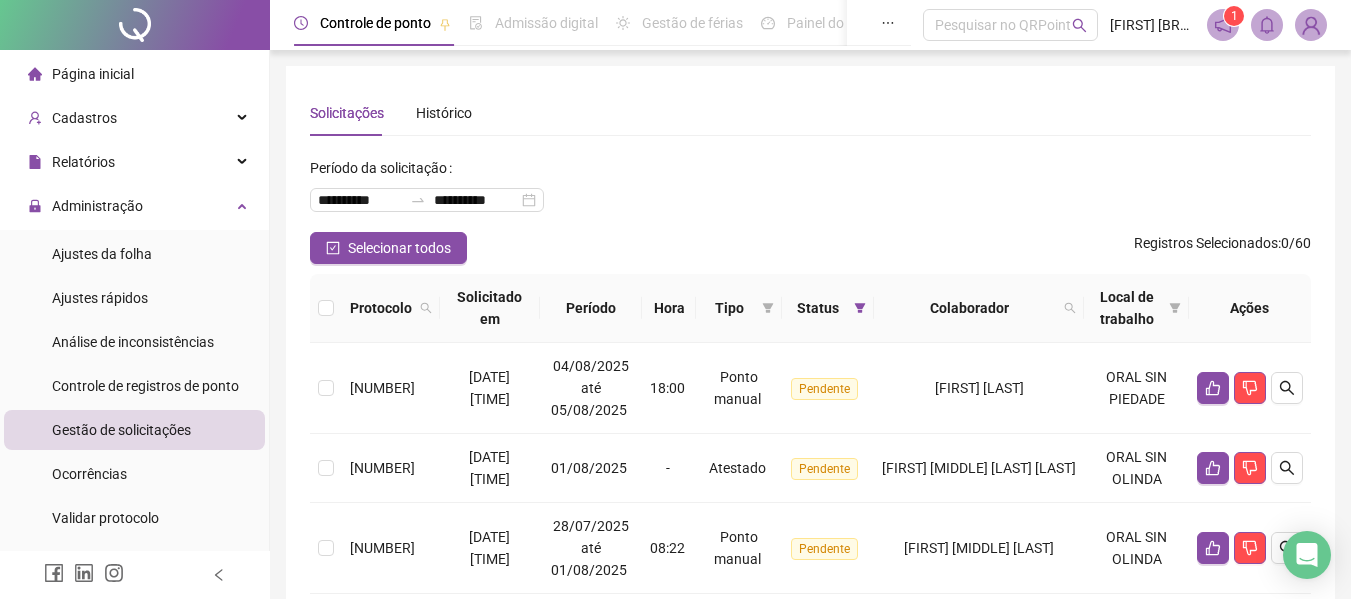 click on "Colaborador" at bounding box center (969, 308) 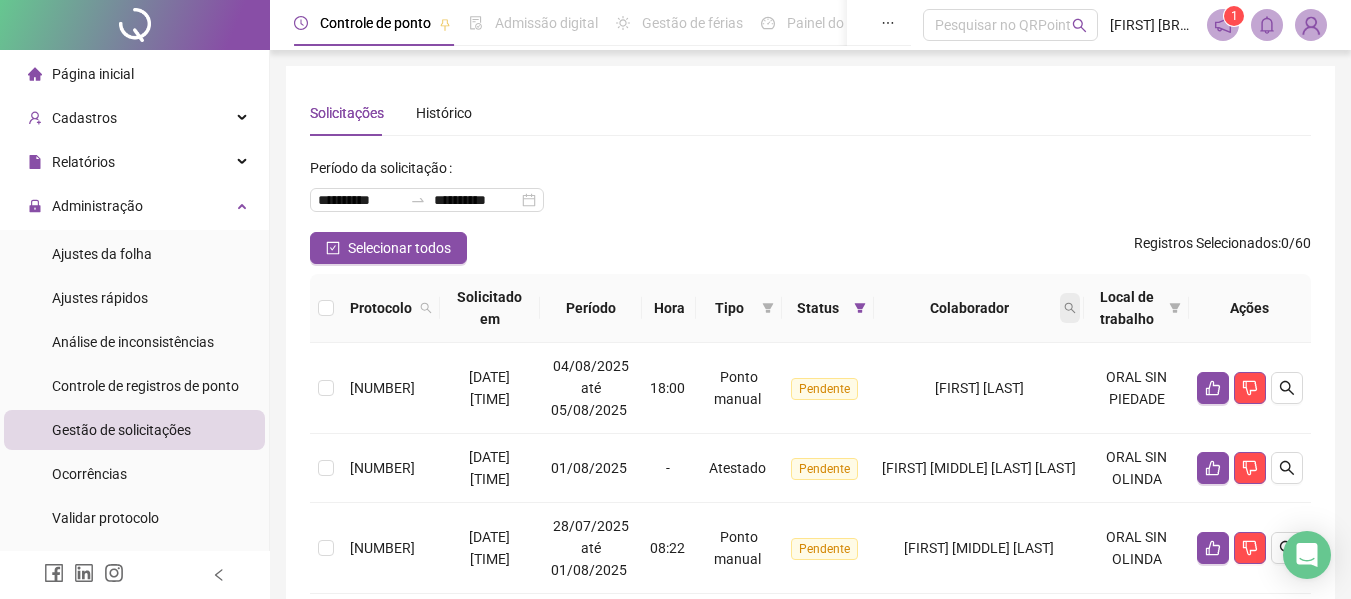 click 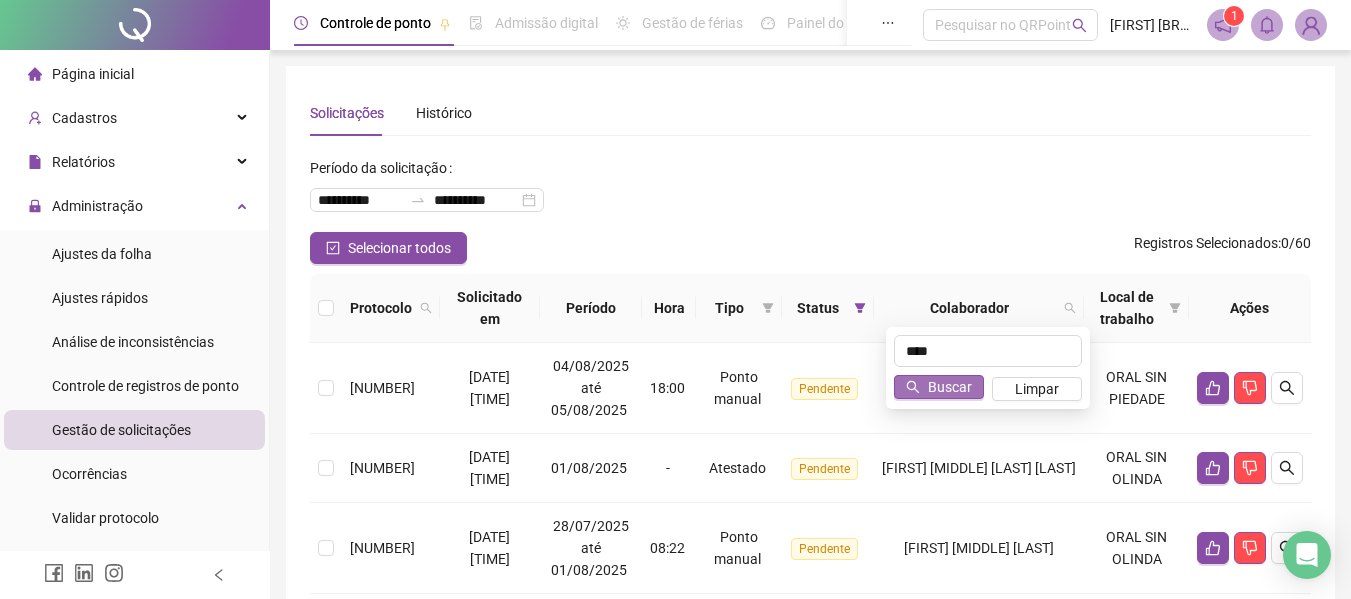 type on "****" 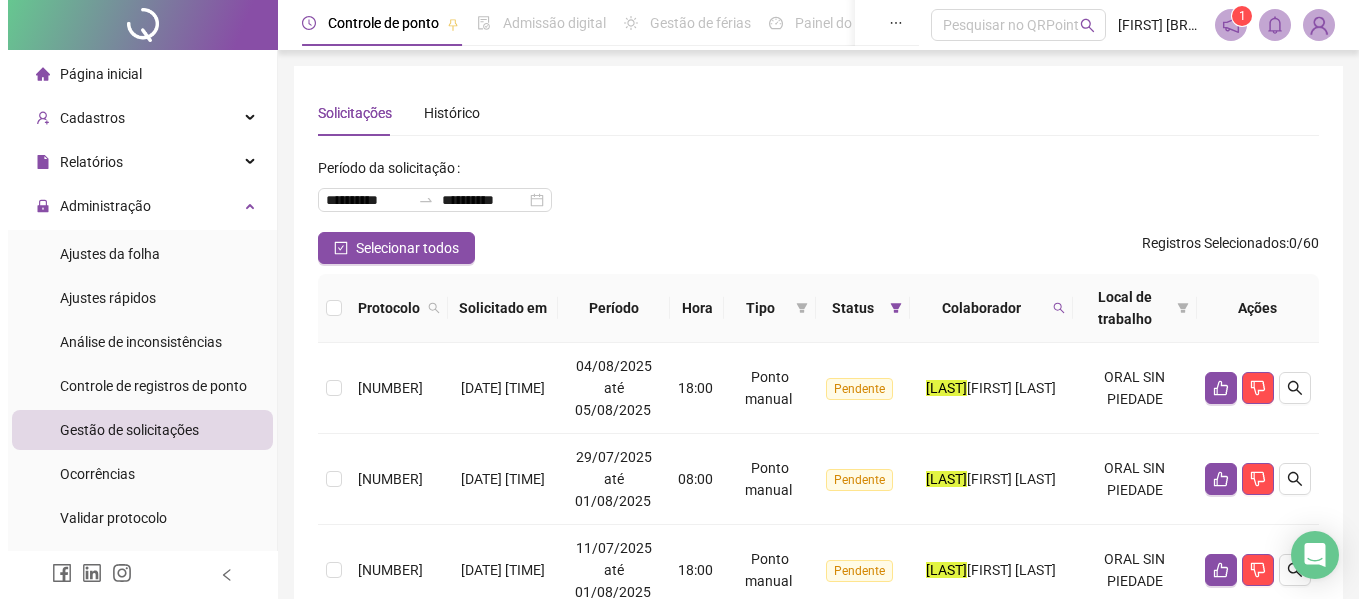 scroll, scrollTop: 255, scrollLeft: 0, axis: vertical 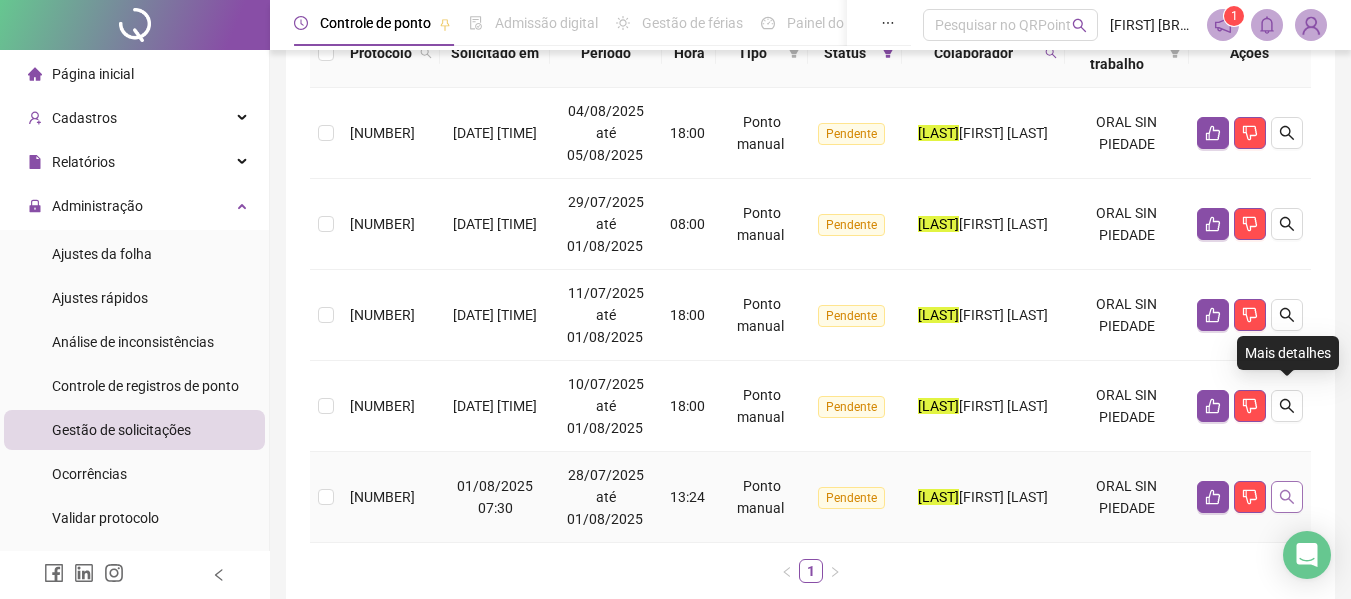 click at bounding box center (1287, 497) 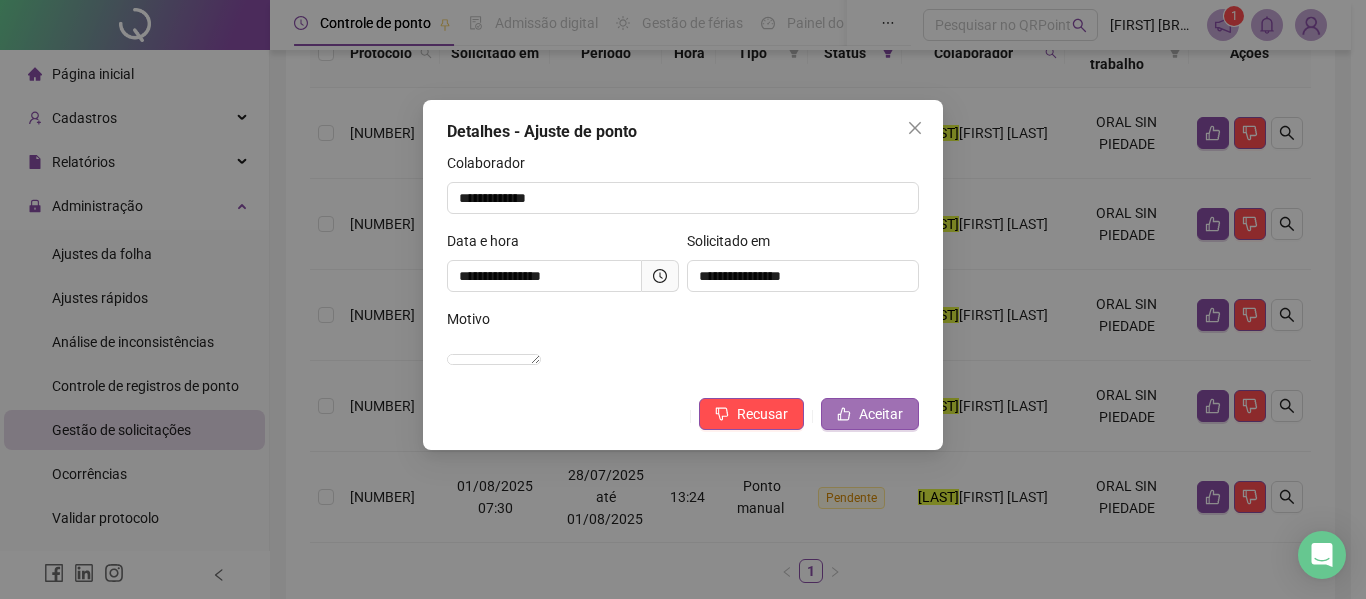 click on "Aceitar" at bounding box center [881, 414] 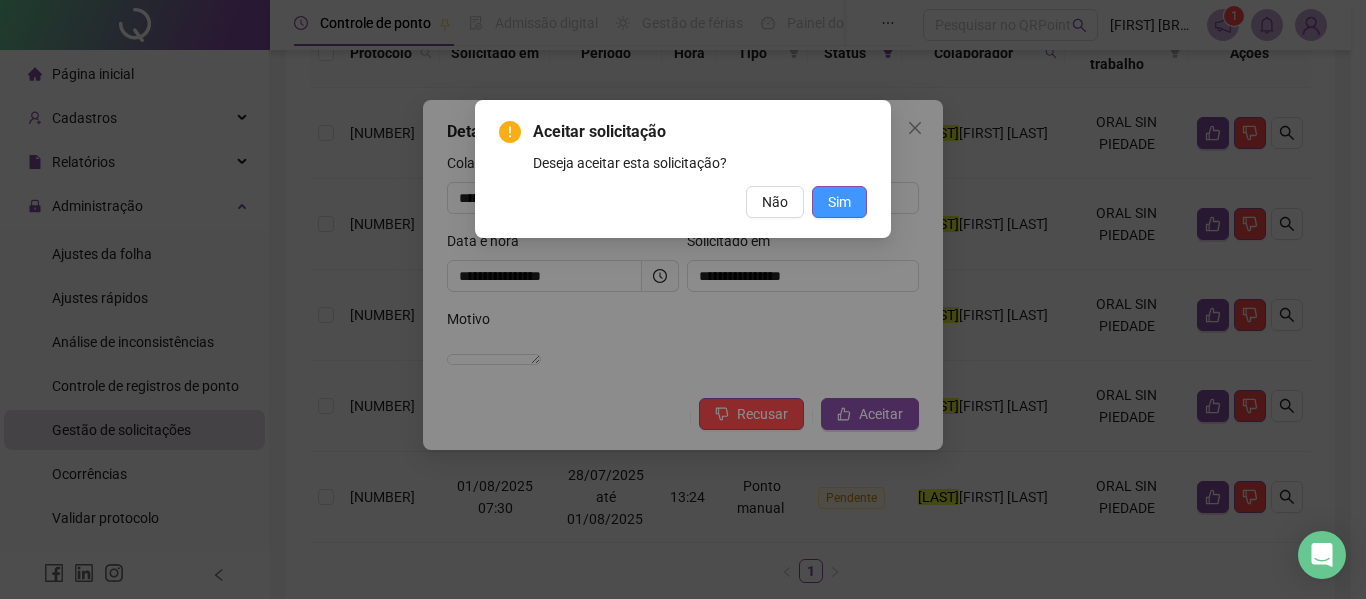 click on "Sim" at bounding box center (839, 202) 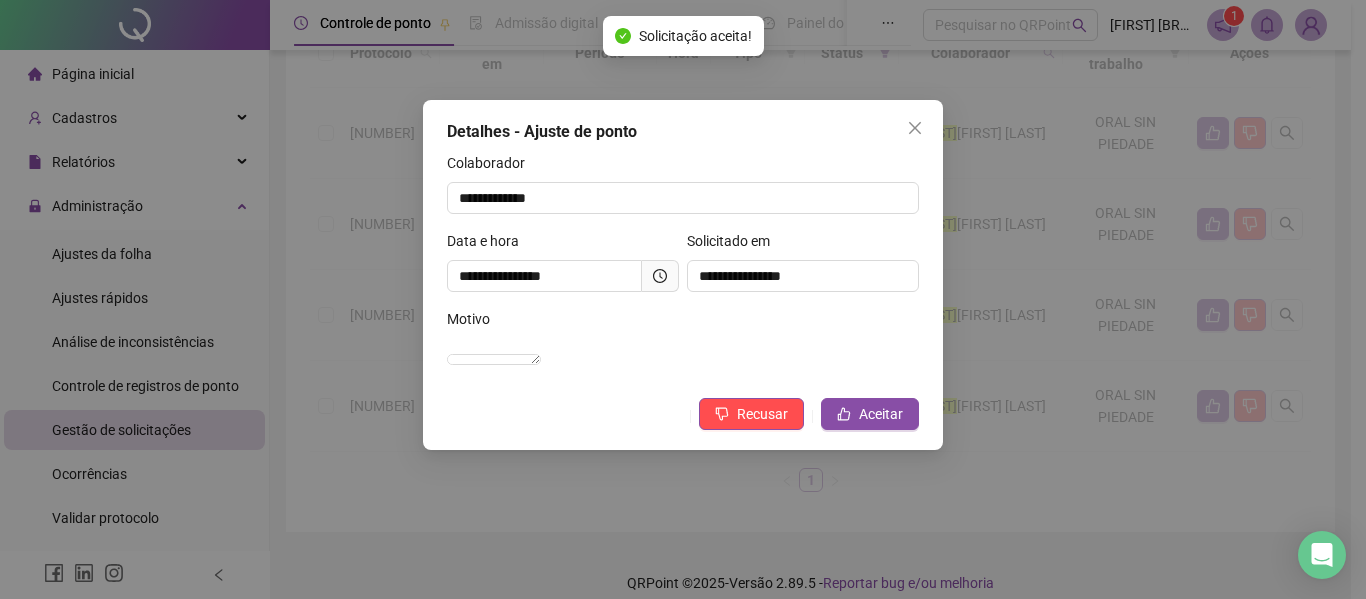 scroll, scrollTop: 186, scrollLeft: 0, axis: vertical 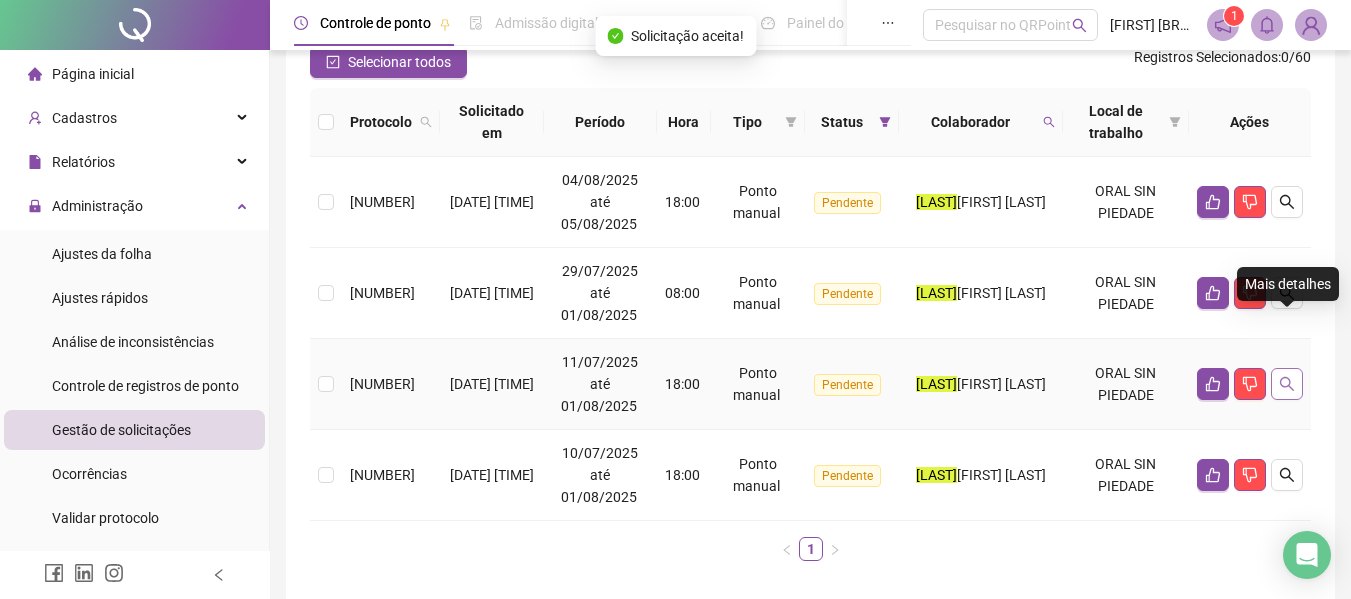click 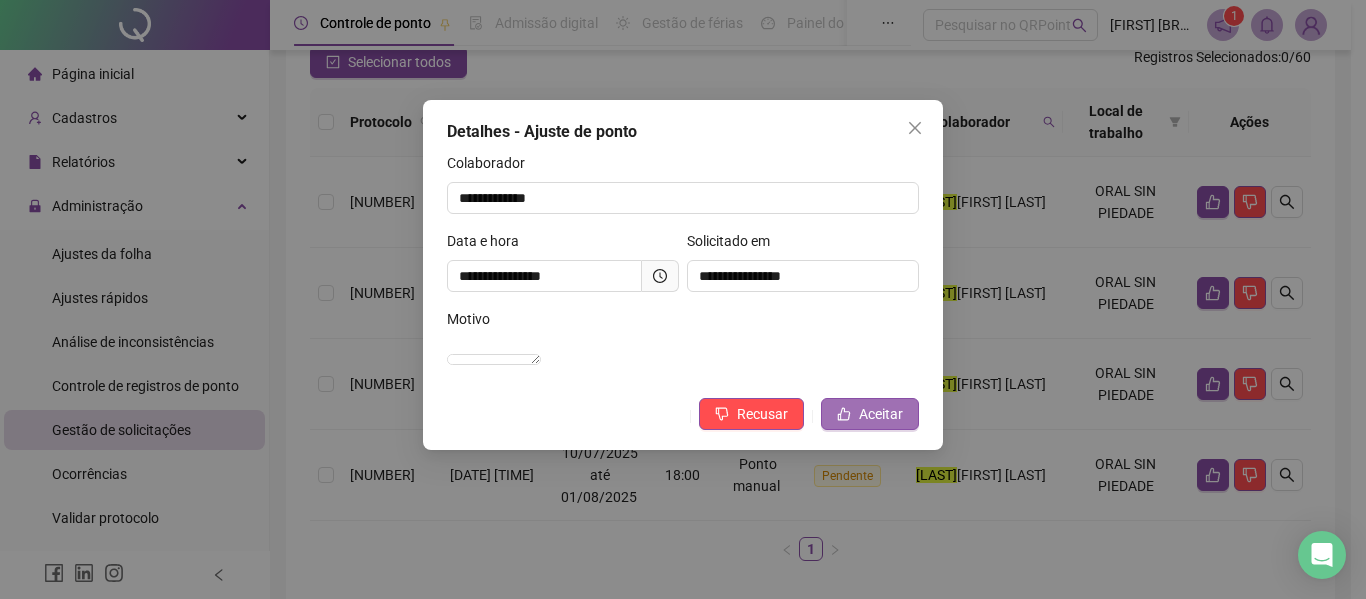 click on "Aceitar" at bounding box center (881, 414) 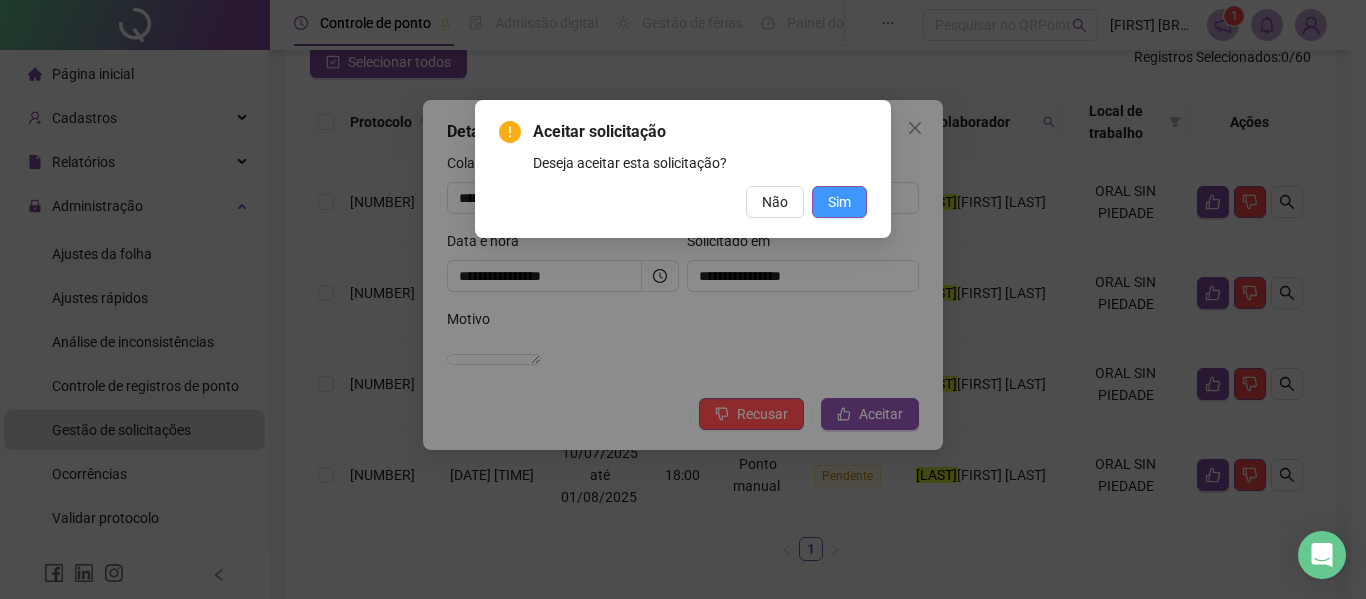 click on "Sim" at bounding box center [839, 202] 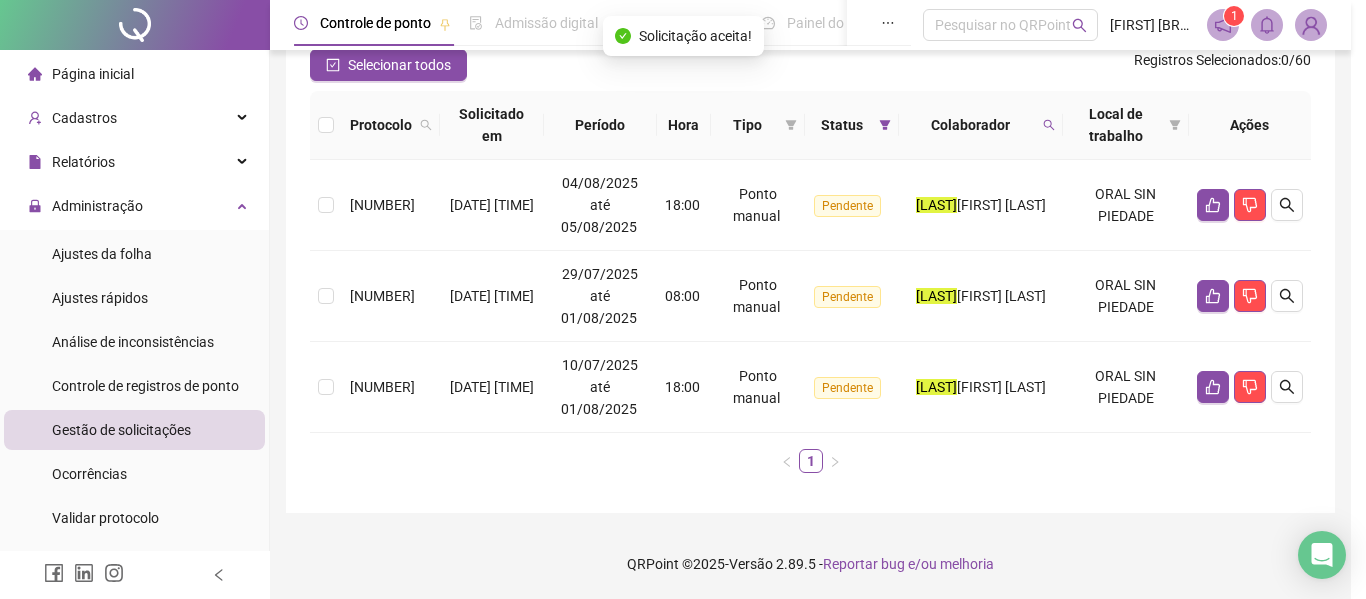 scroll, scrollTop: 117, scrollLeft: 0, axis: vertical 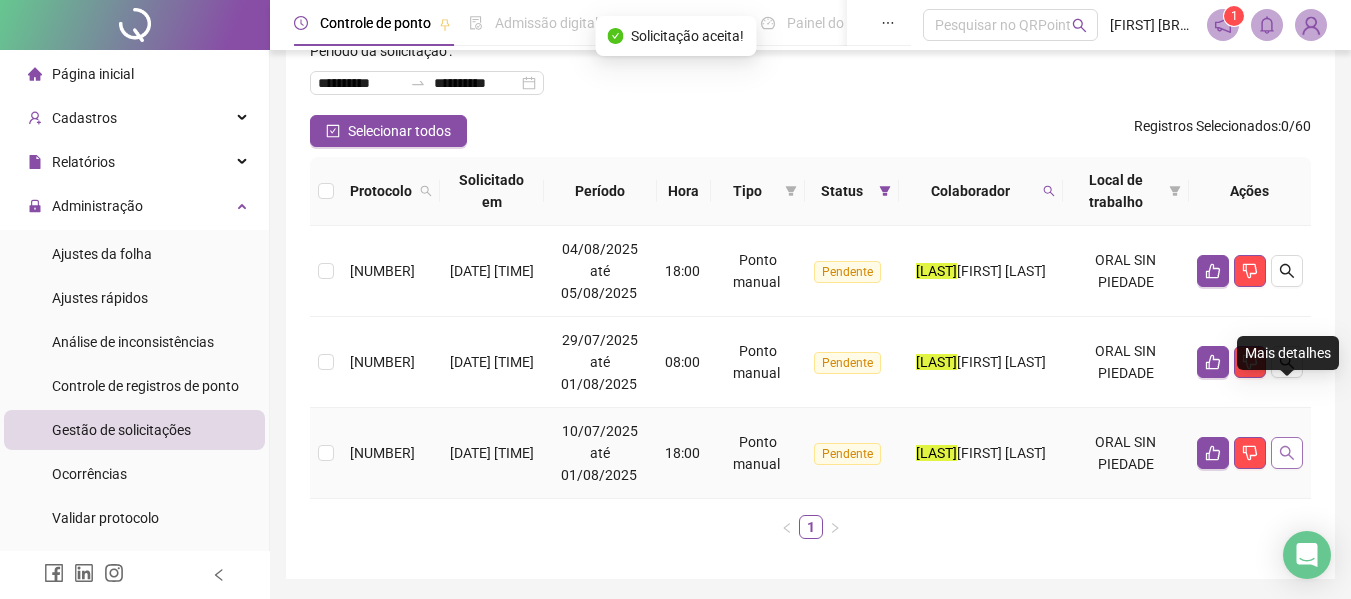 click 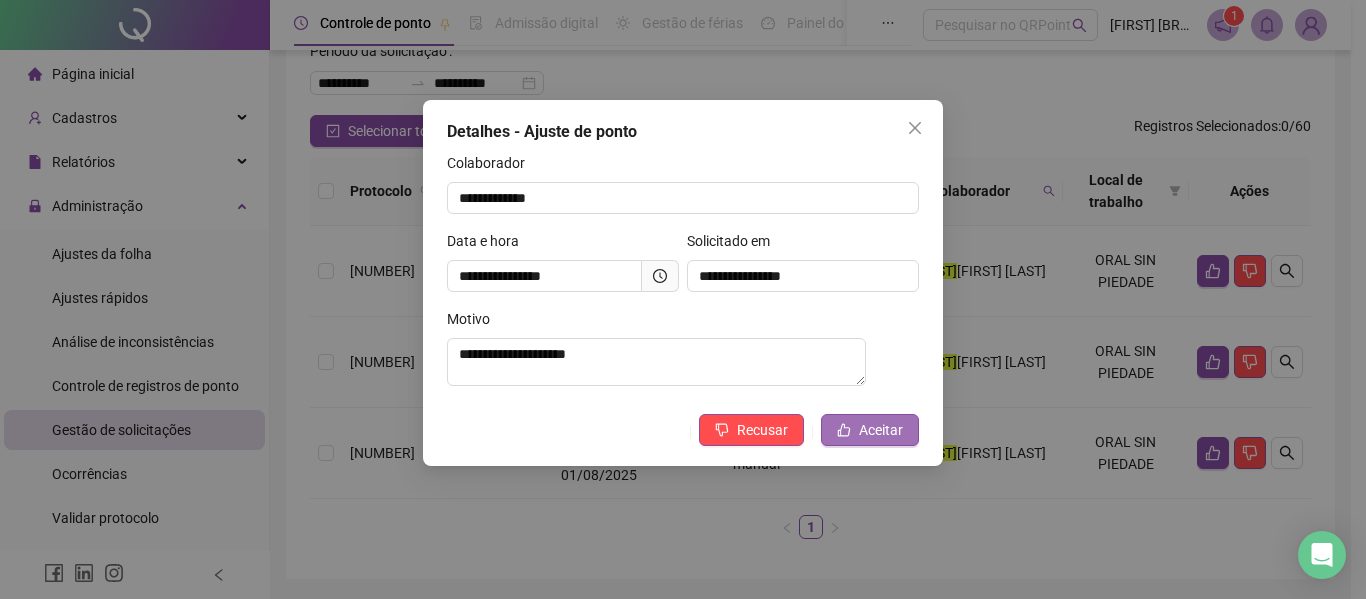 click on "Aceitar" at bounding box center [870, 430] 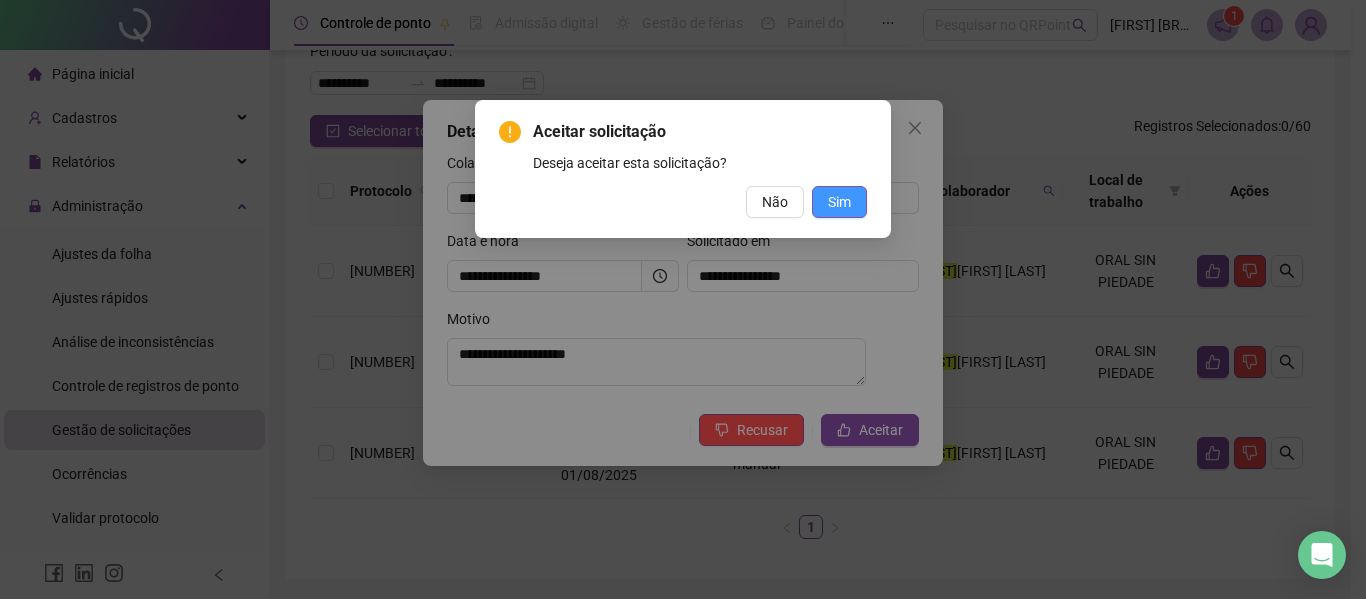 click on "Sim" at bounding box center [839, 202] 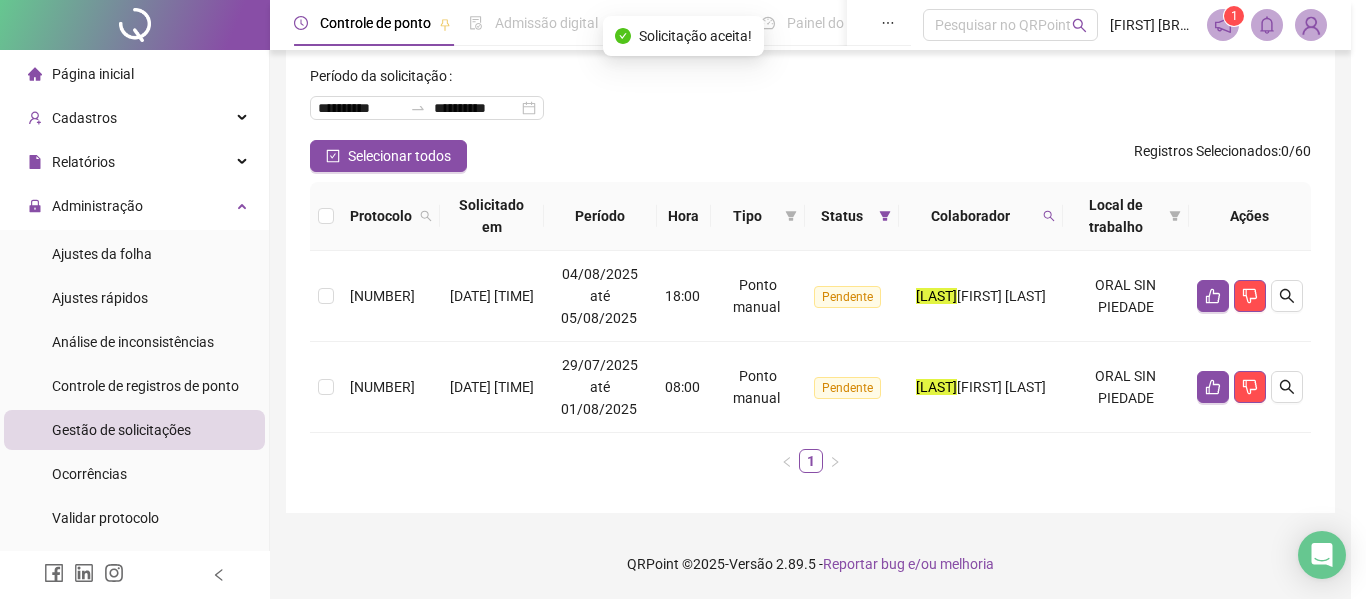 scroll, scrollTop: 48, scrollLeft: 0, axis: vertical 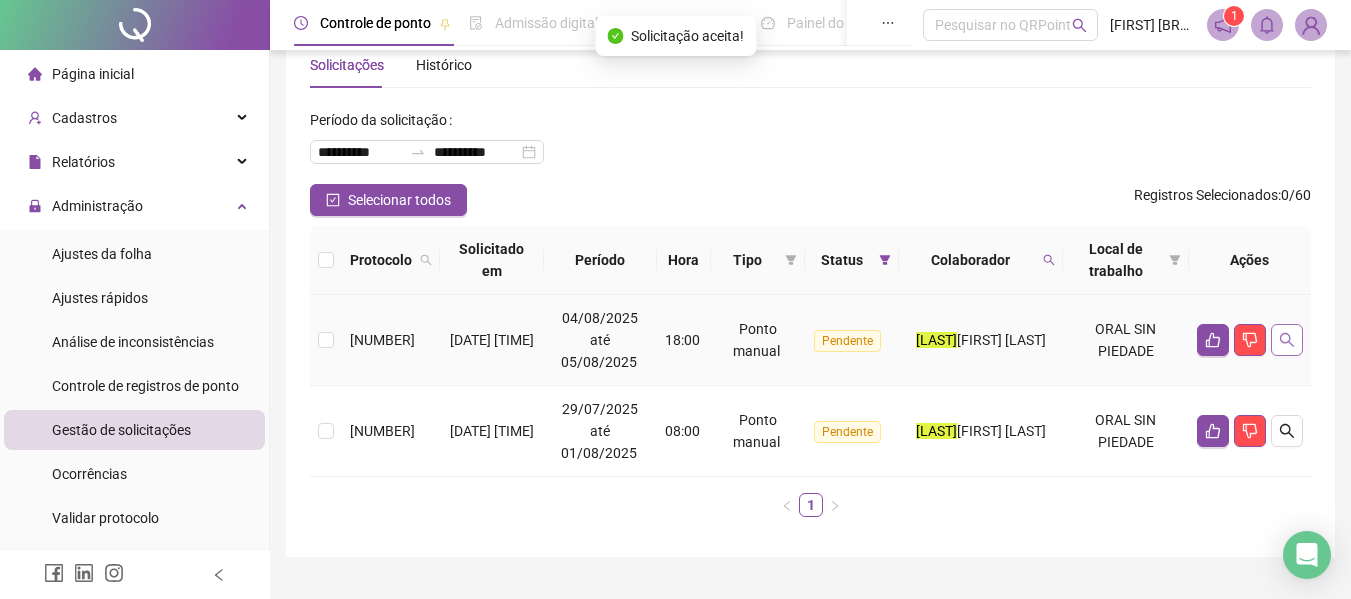 click at bounding box center [1287, 340] 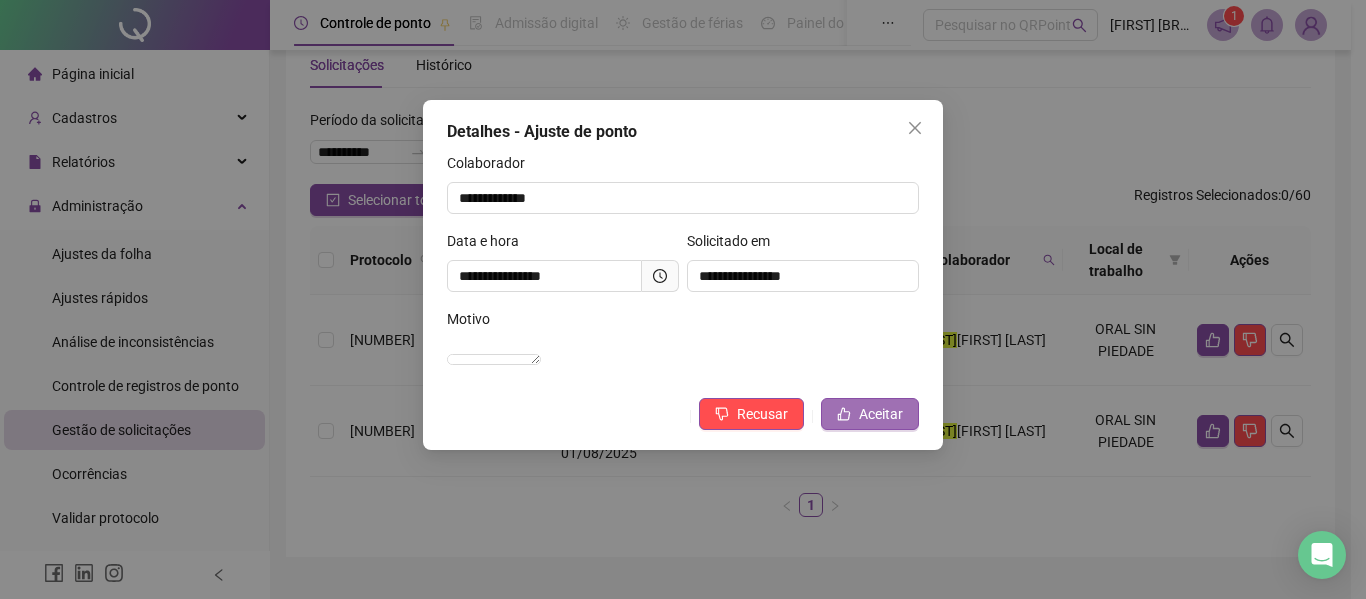 click on "Aceitar" at bounding box center [881, 414] 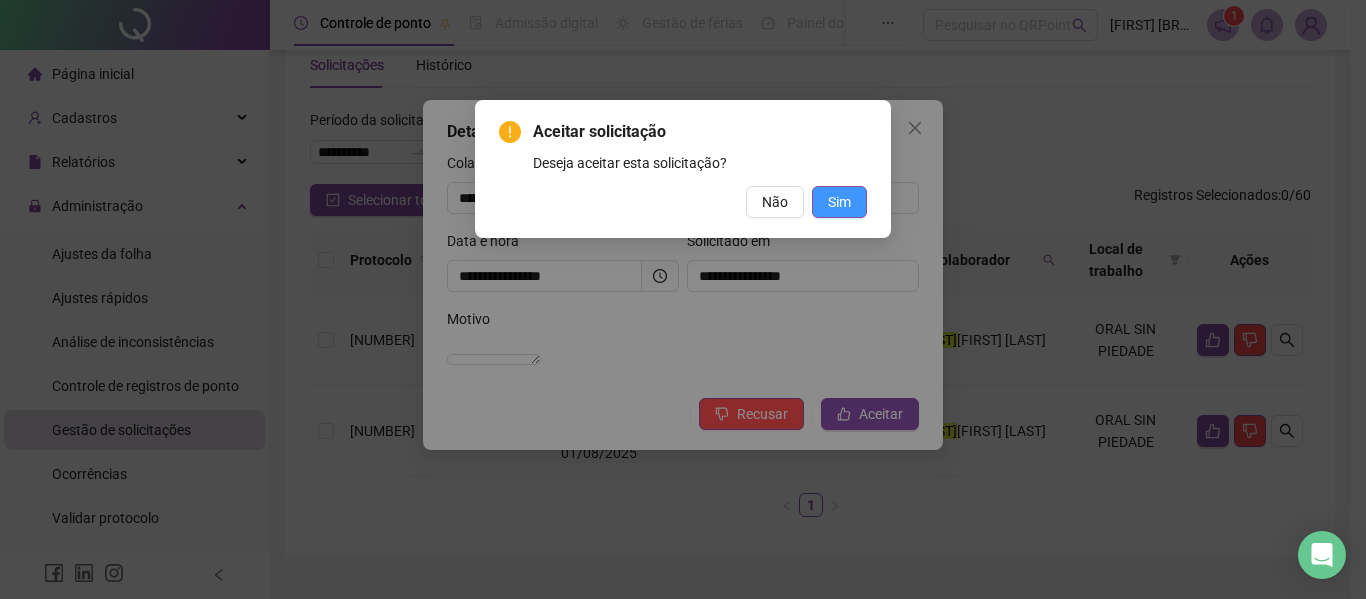 click on "Sim" at bounding box center [839, 202] 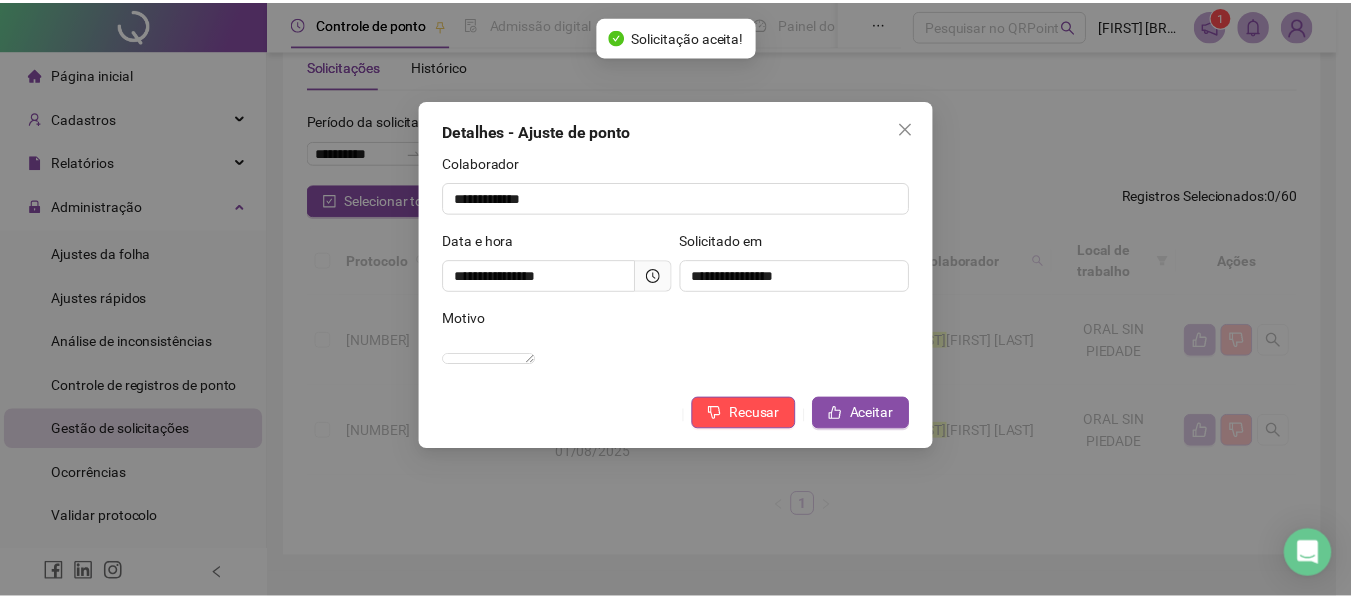 scroll, scrollTop: 0, scrollLeft: 0, axis: both 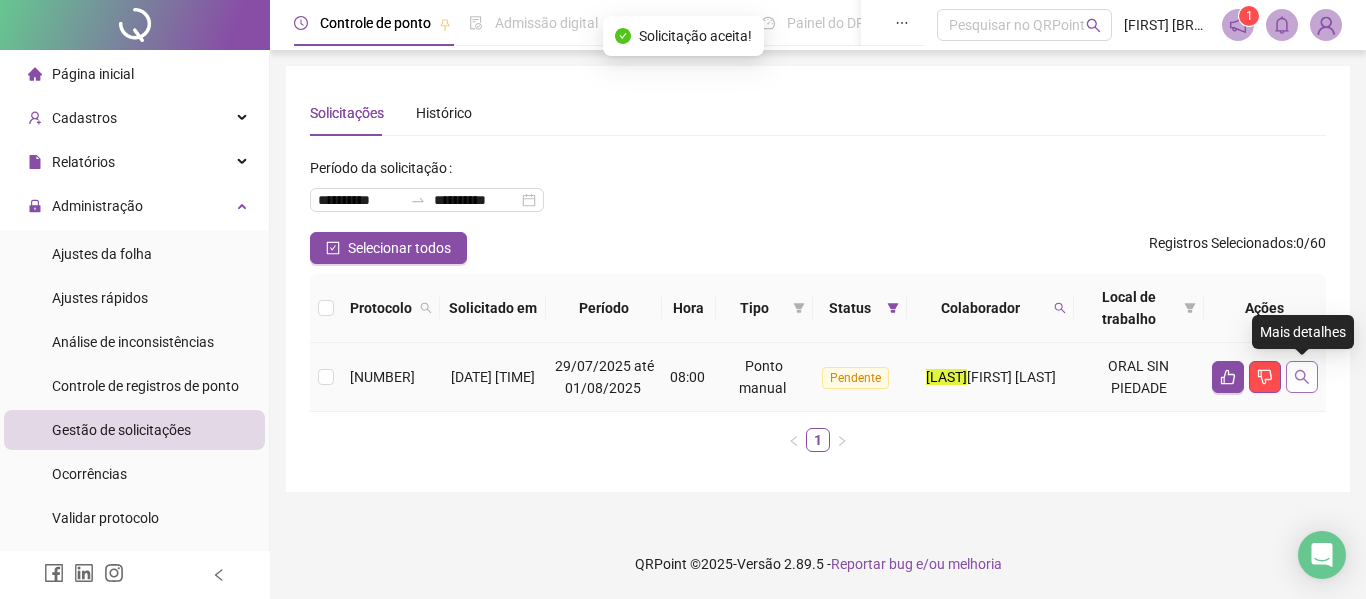 click at bounding box center [1302, 377] 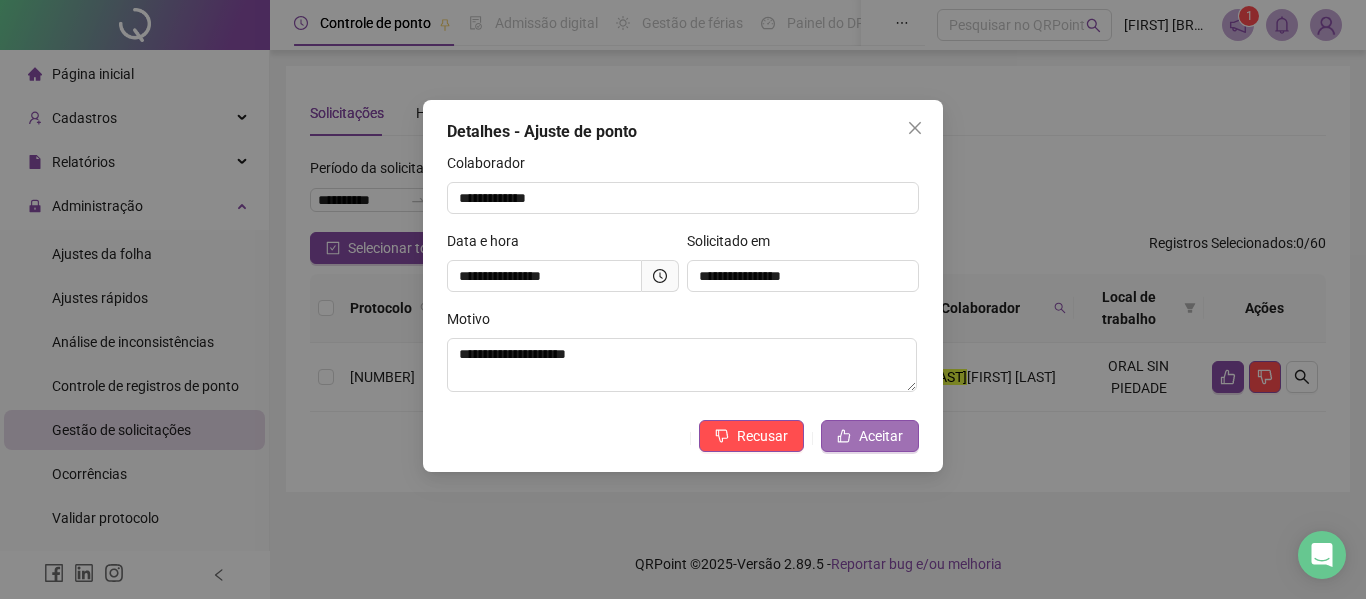 click on "Aceitar" at bounding box center [881, 436] 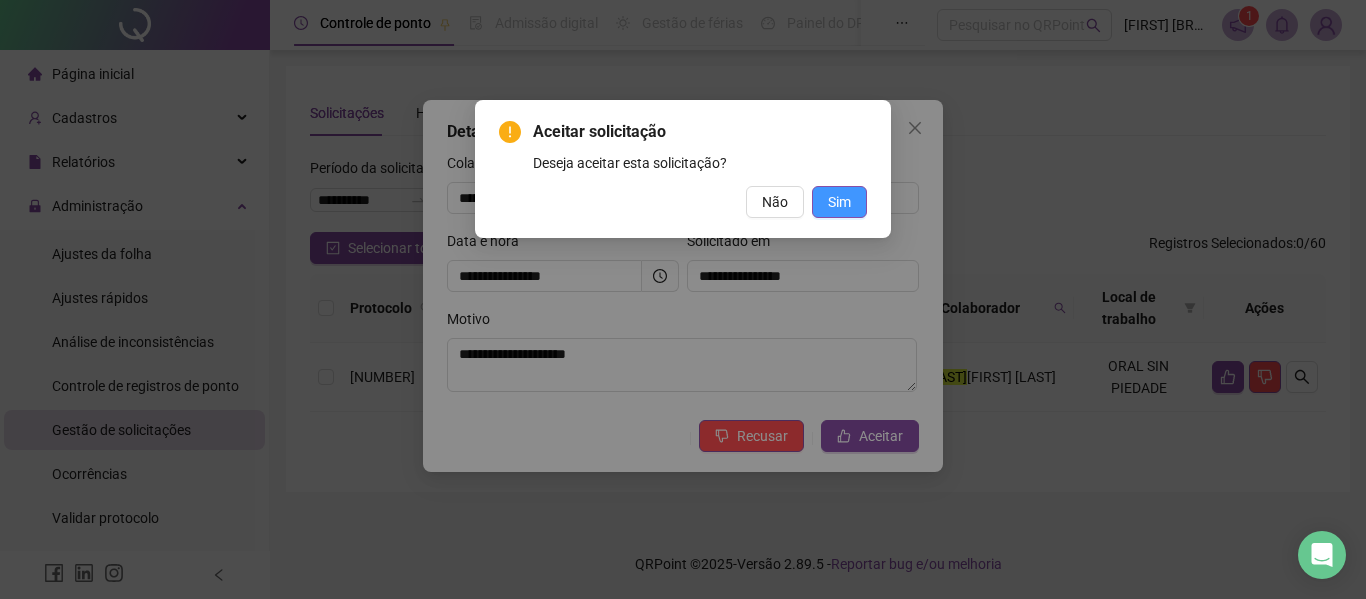 click on "Sim" at bounding box center [839, 202] 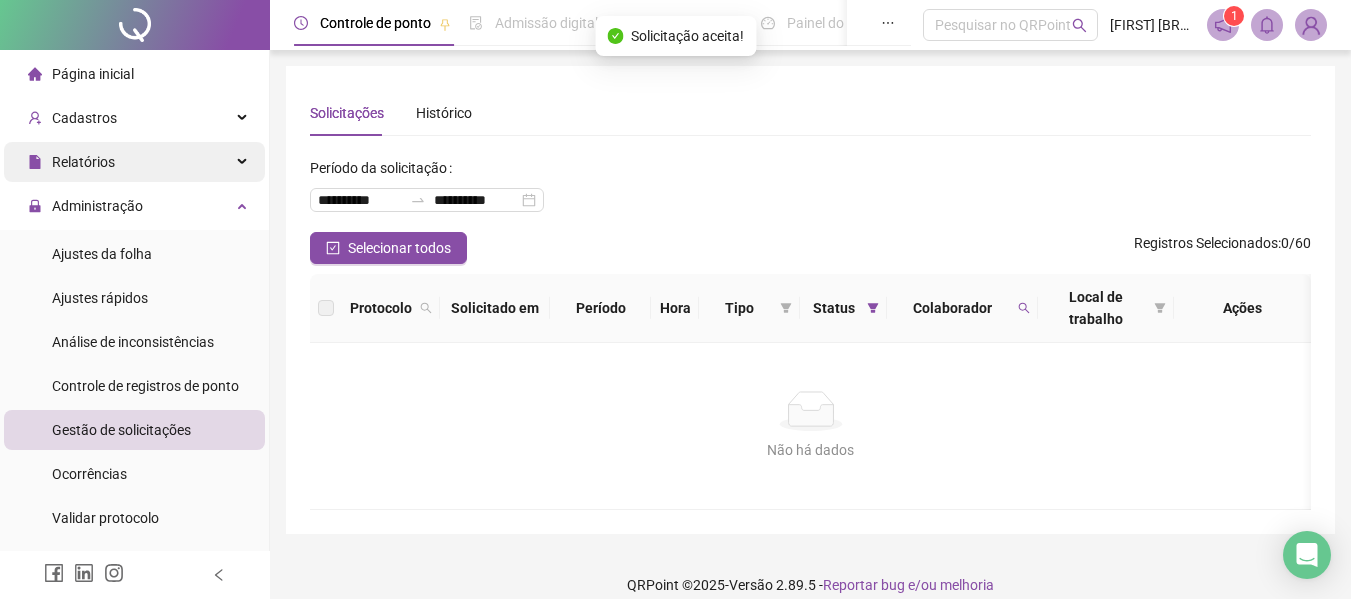 click on "Relatórios" at bounding box center [134, 162] 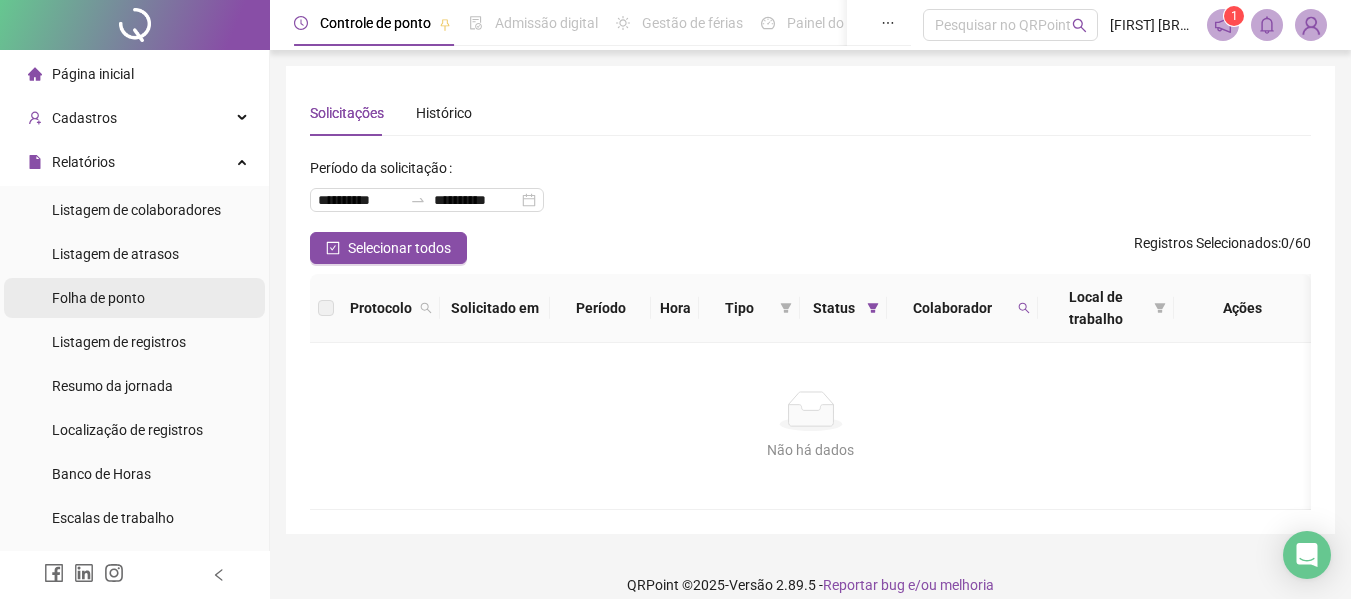 click on "Folha de ponto" at bounding box center [98, 298] 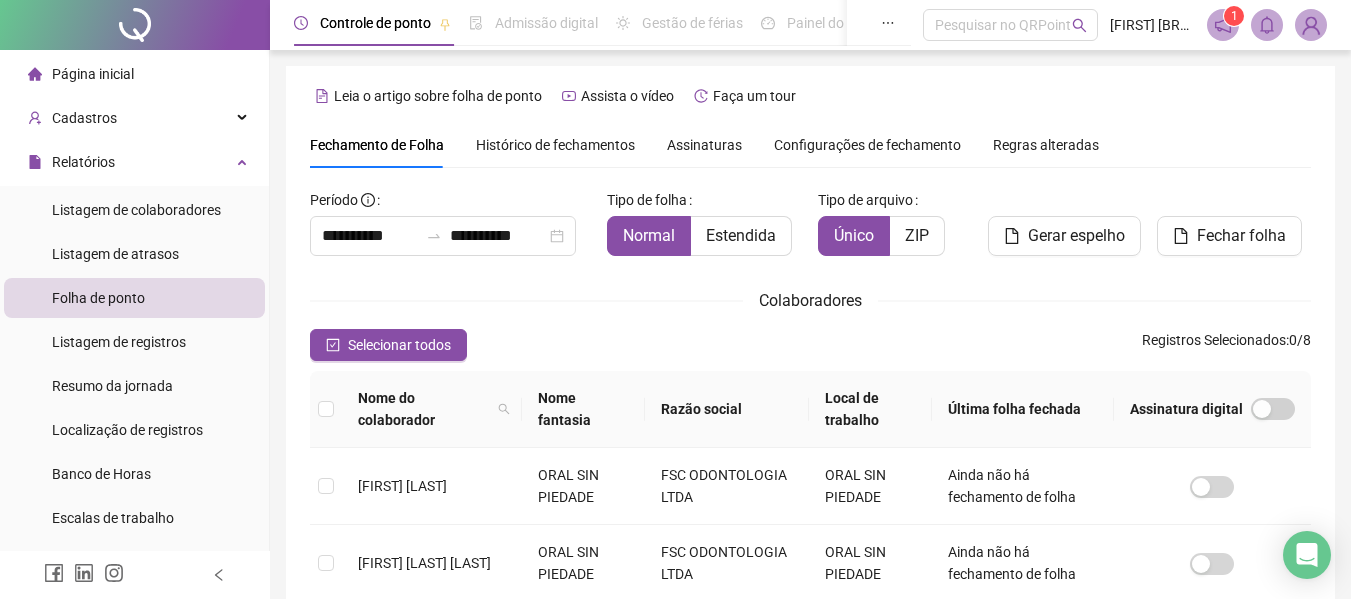 scroll, scrollTop: 110, scrollLeft: 0, axis: vertical 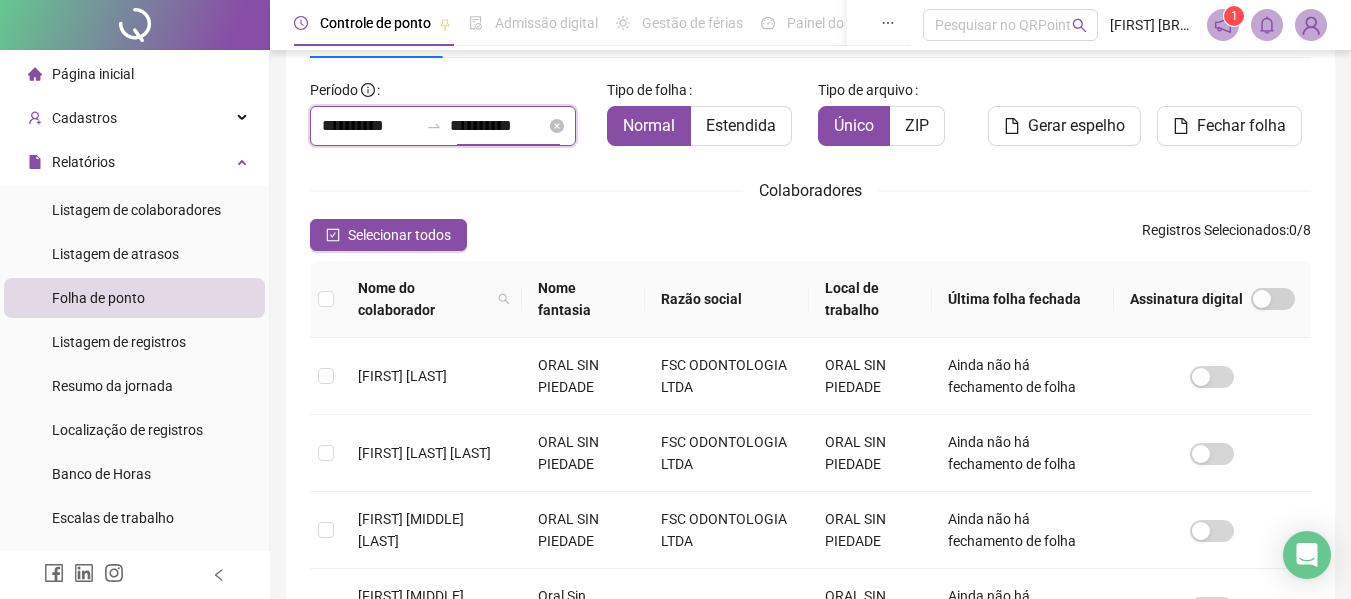 click on "**********" at bounding box center (498, 126) 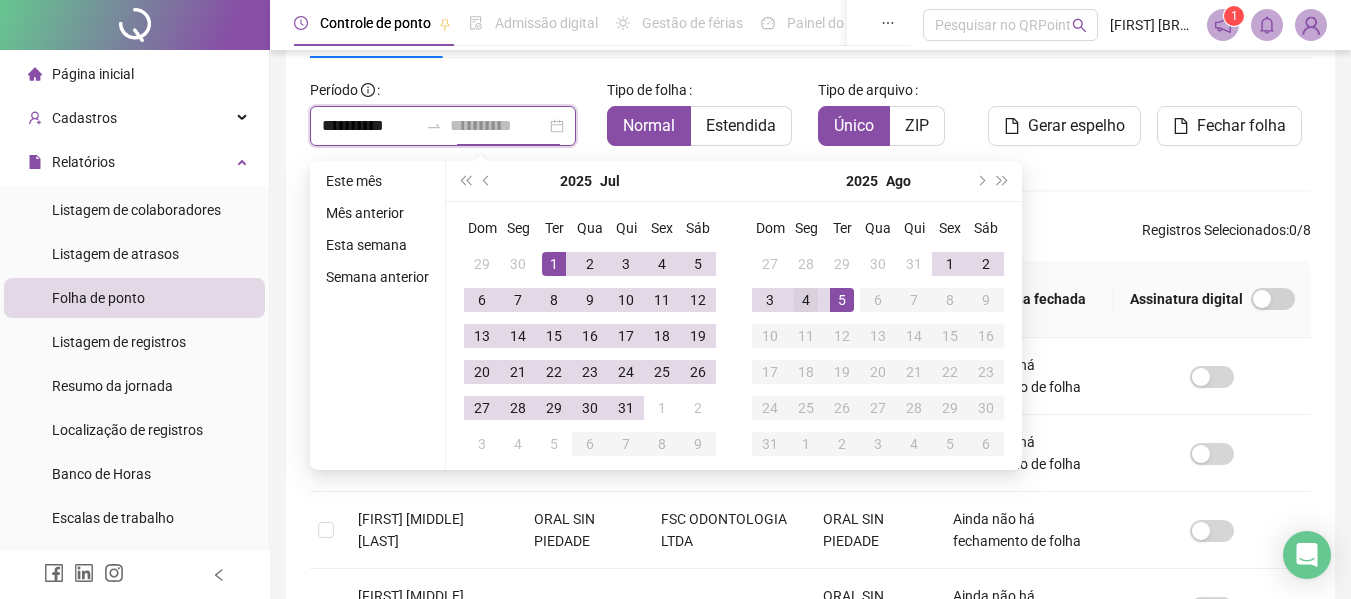 type on "**********" 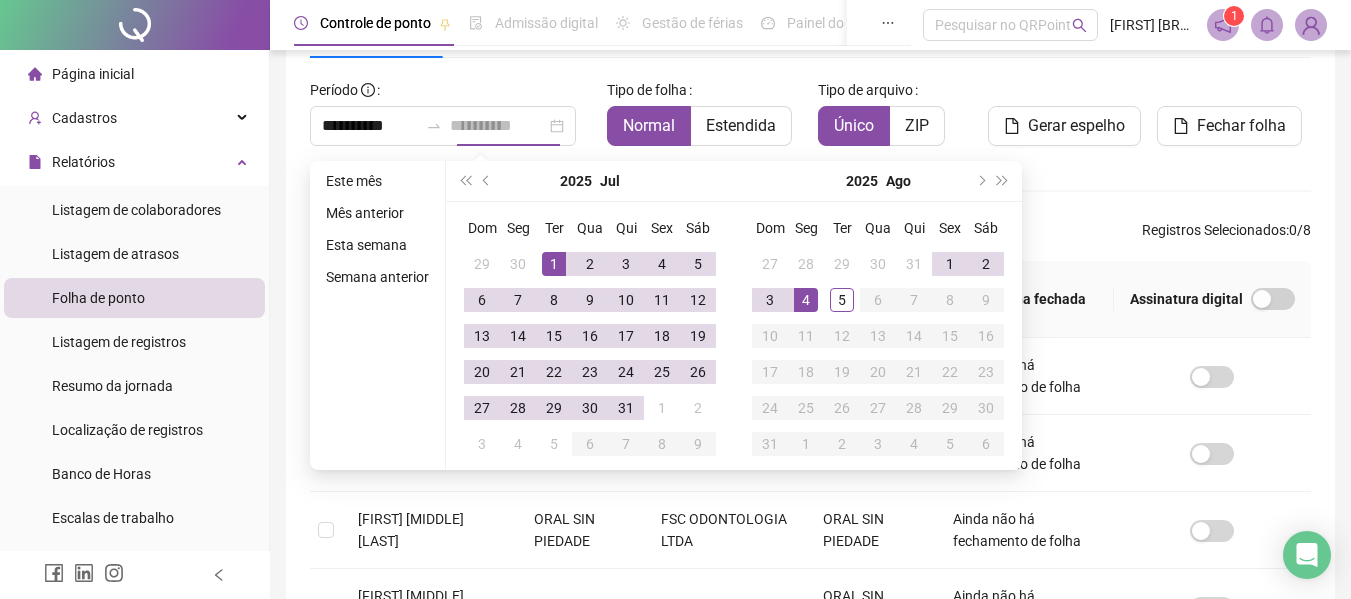 click on "4" at bounding box center [806, 300] 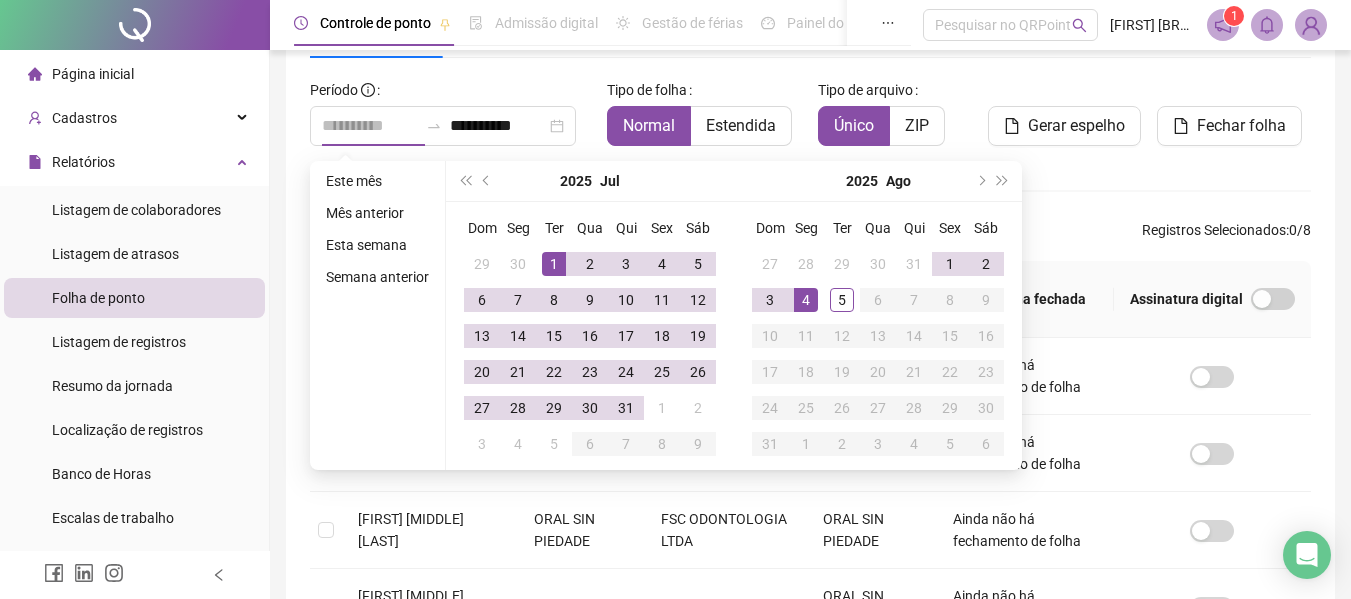 click on "1" at bounding box center (554, 264) 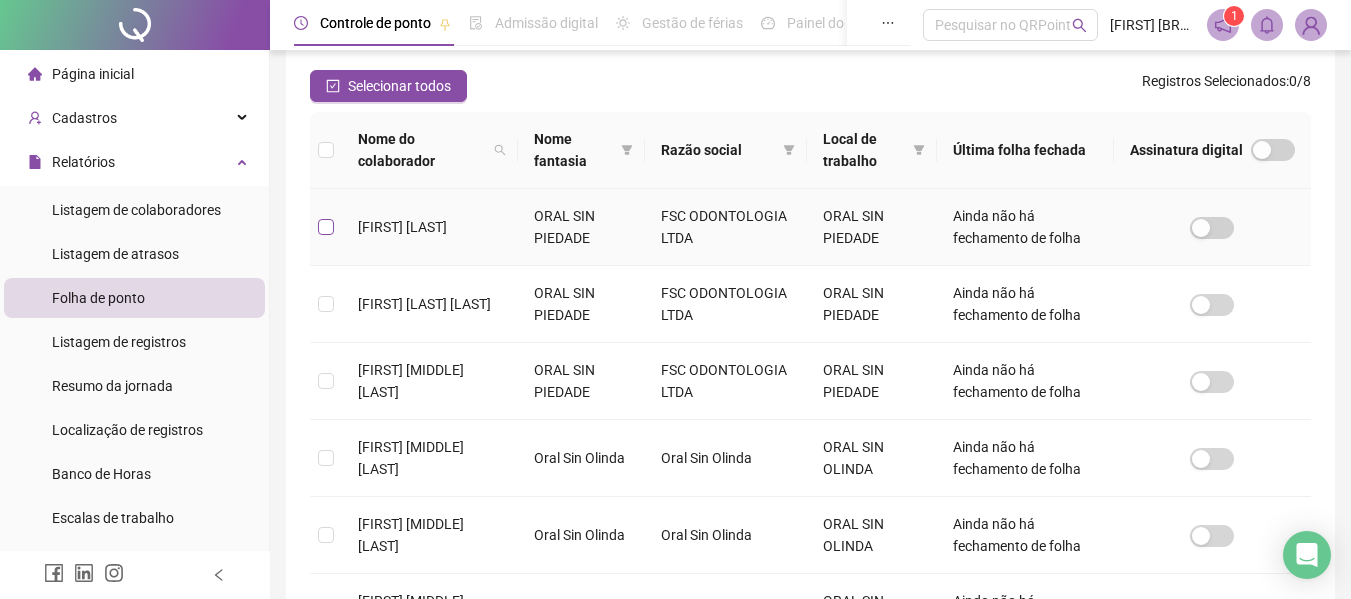 scroll, scrollTop: 110, scrollLeft: 0, axis: vertical 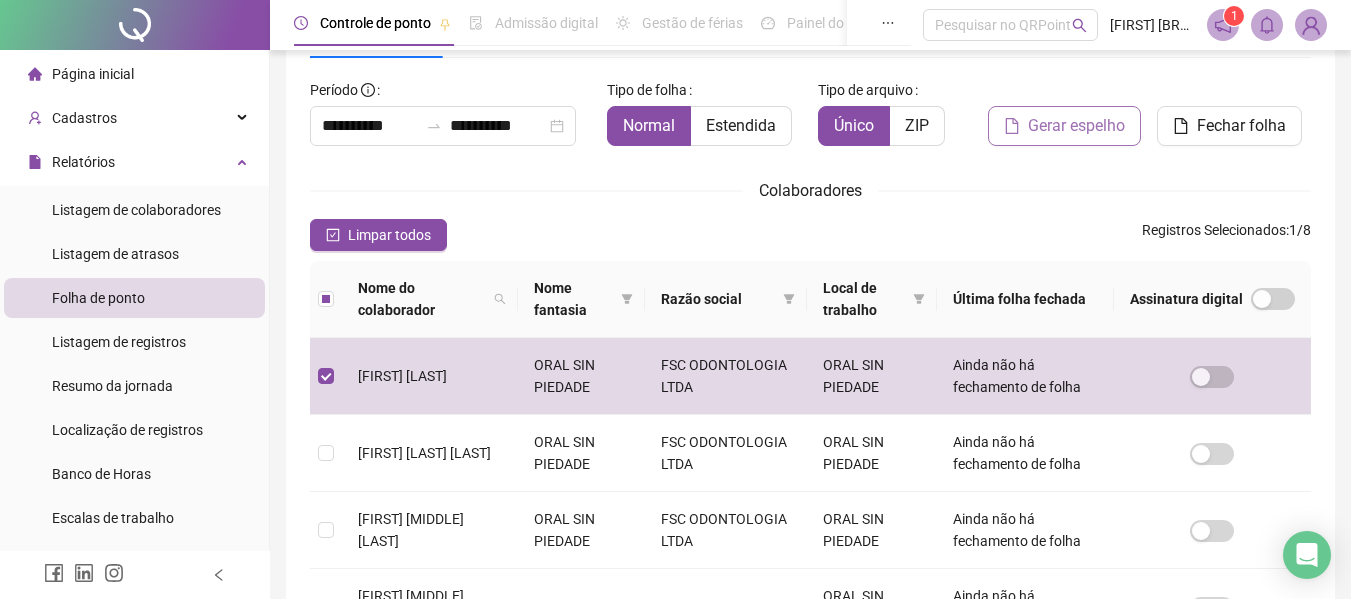 click on "Gerar espelho" at bounding box center [1076, 126] 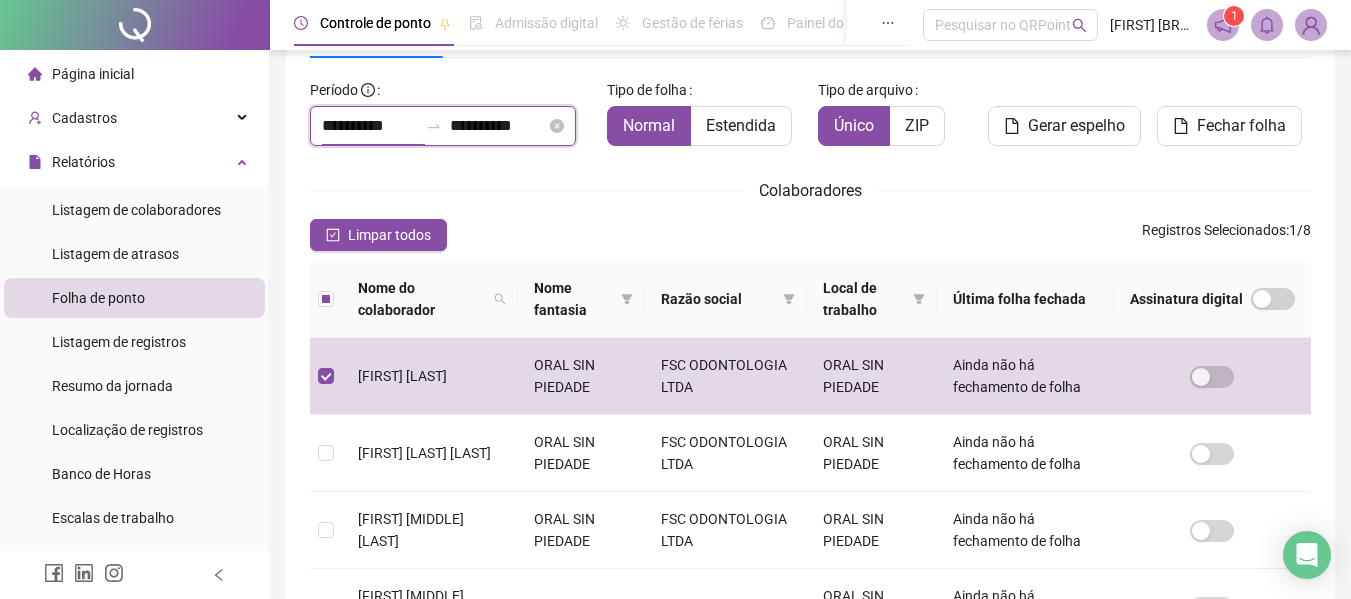 click on "**********" at bounding box center (370, 126) 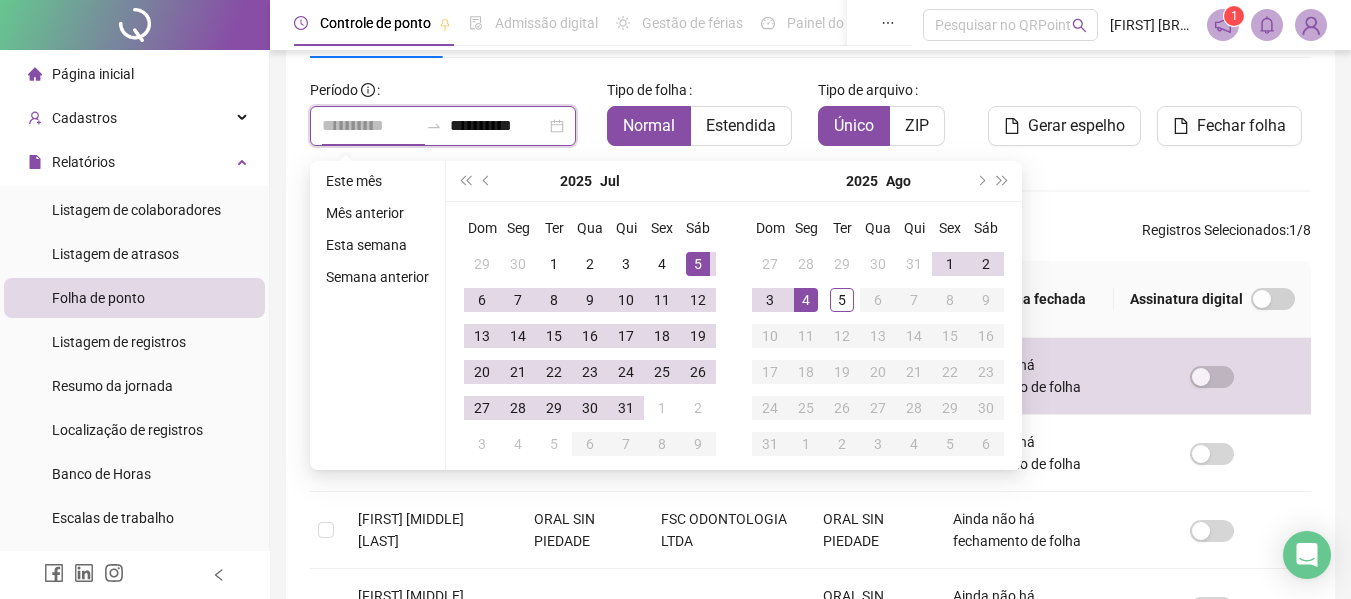 type on "**********" 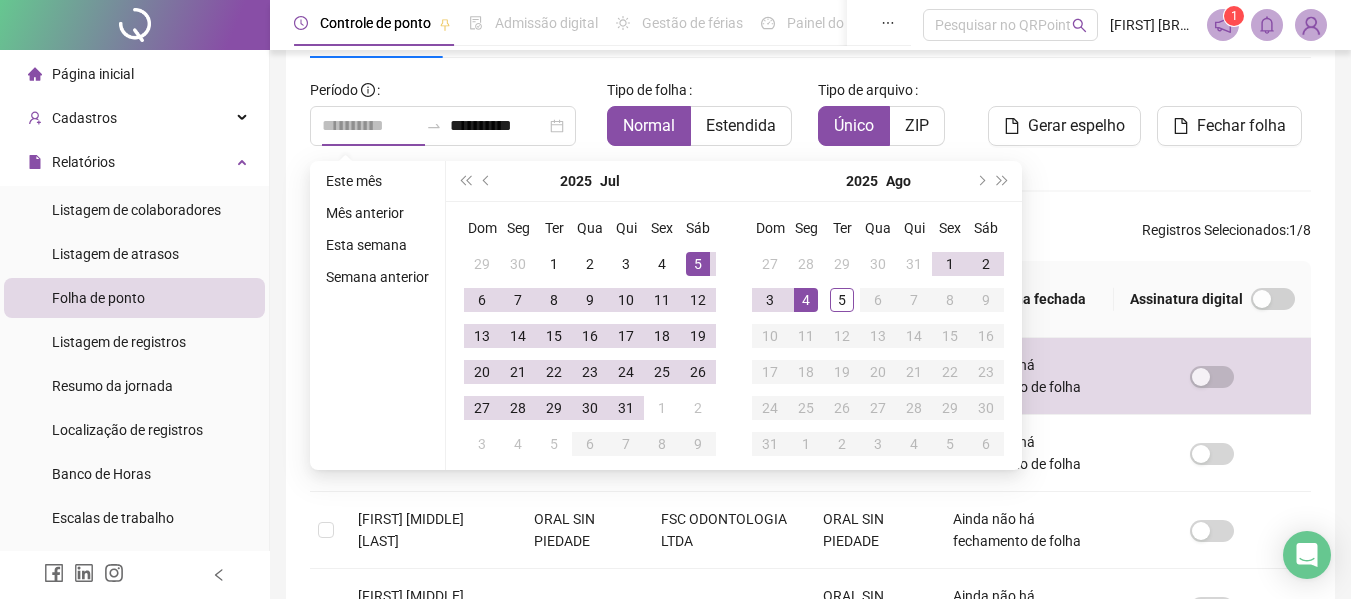 click on "5" at bounding box center [698, 264] 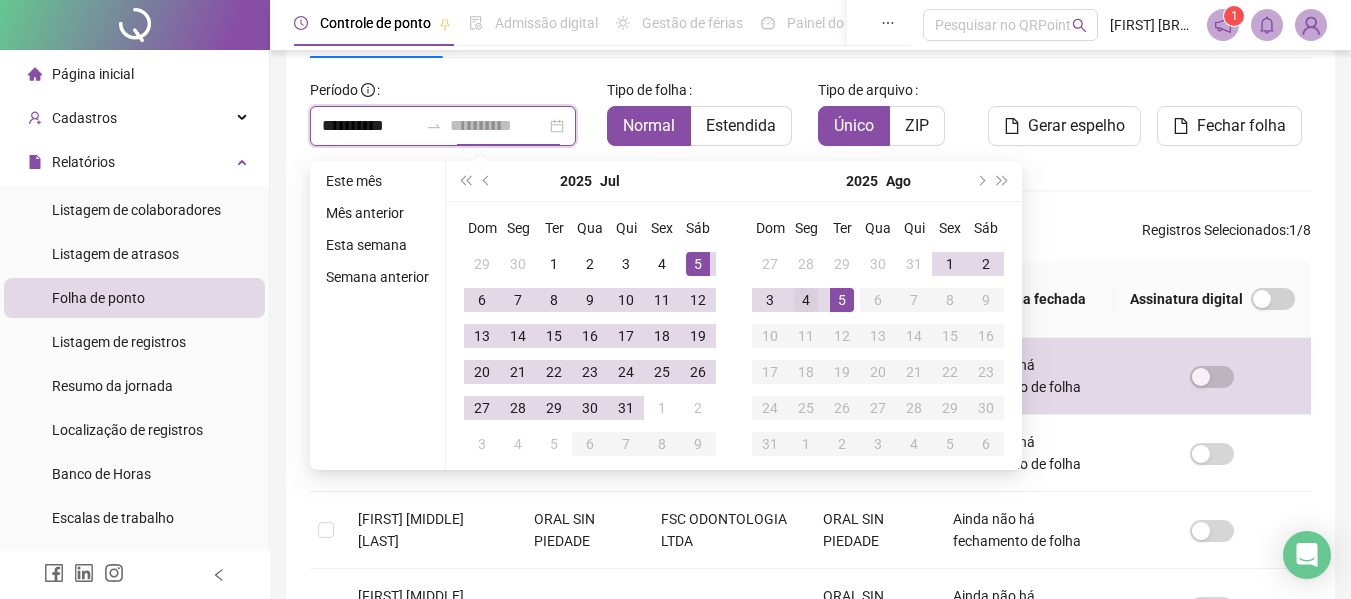 type on "**********" 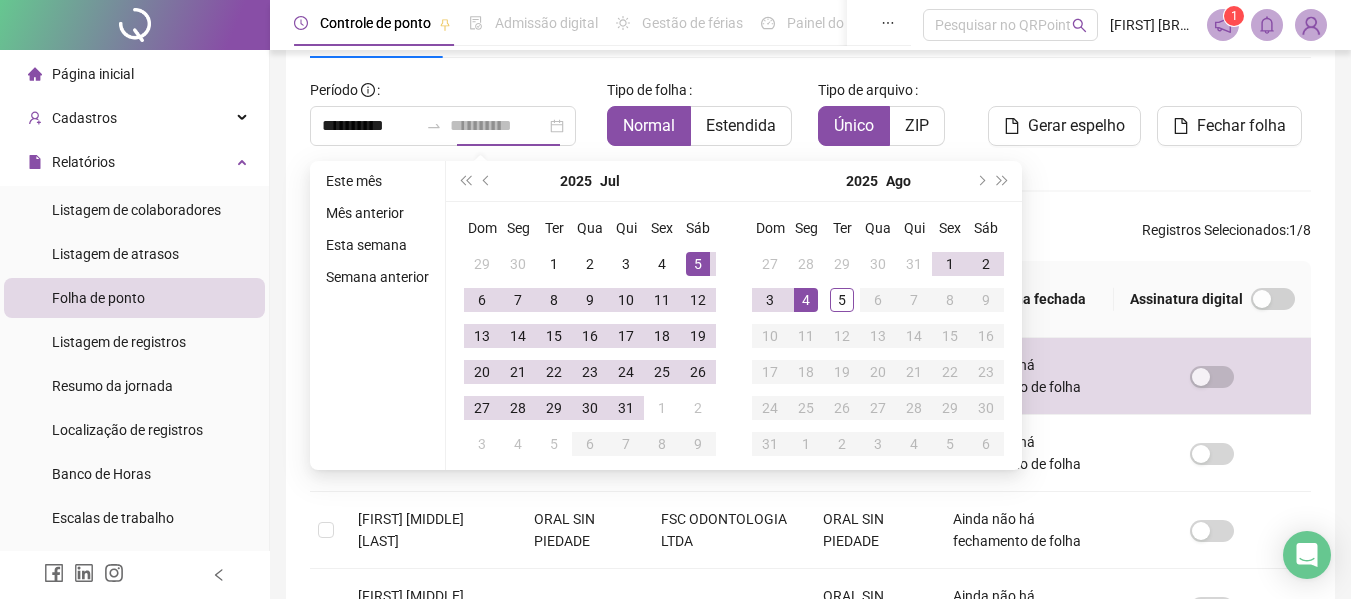 click on "4" at bounding box center (806, 300) 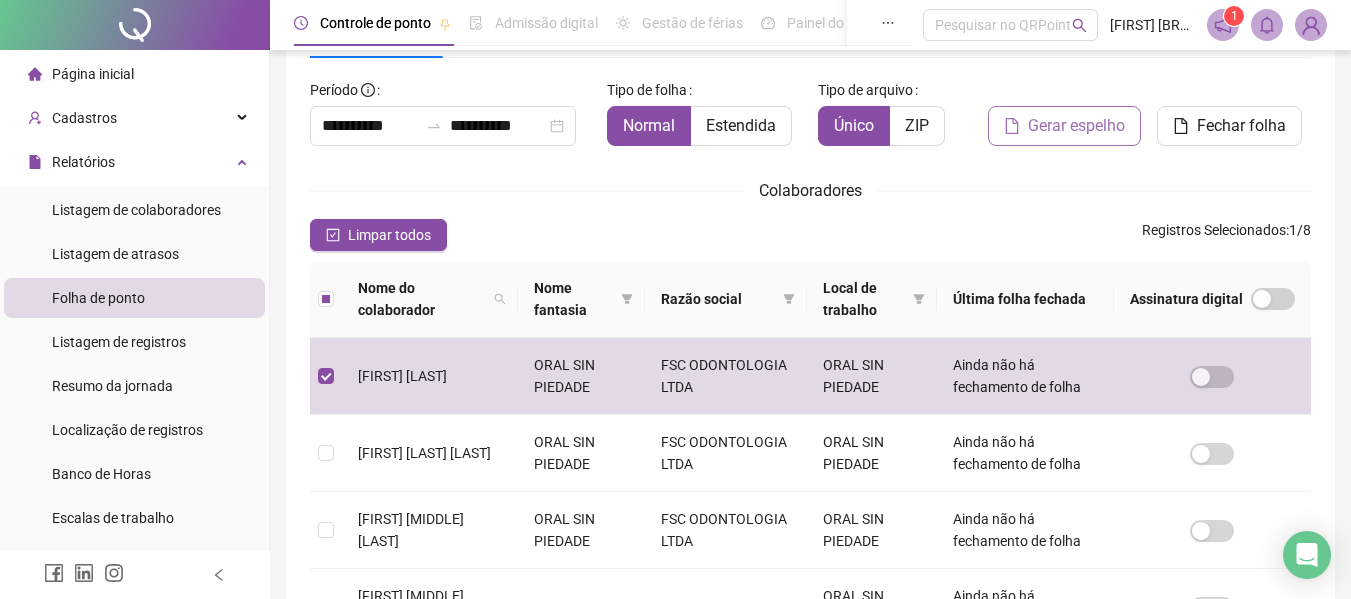 click on "Gerar espelho" at bounding box center [1076, 126] 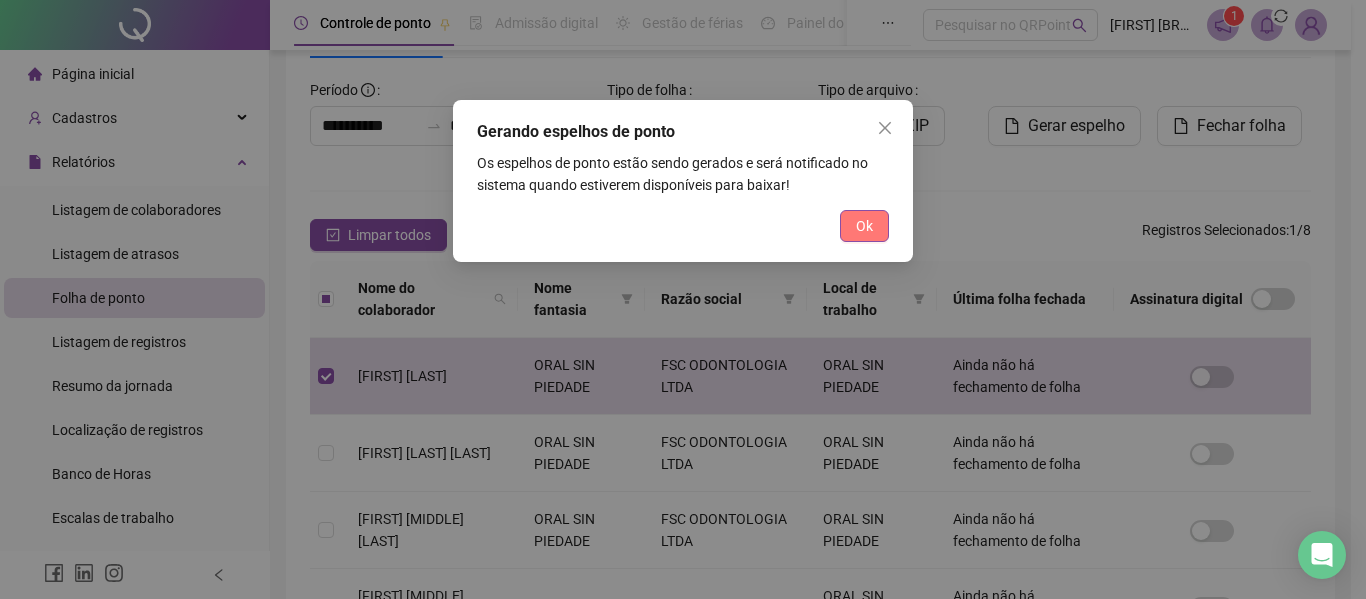 click on "Ok" at bounding box center [864, 226] 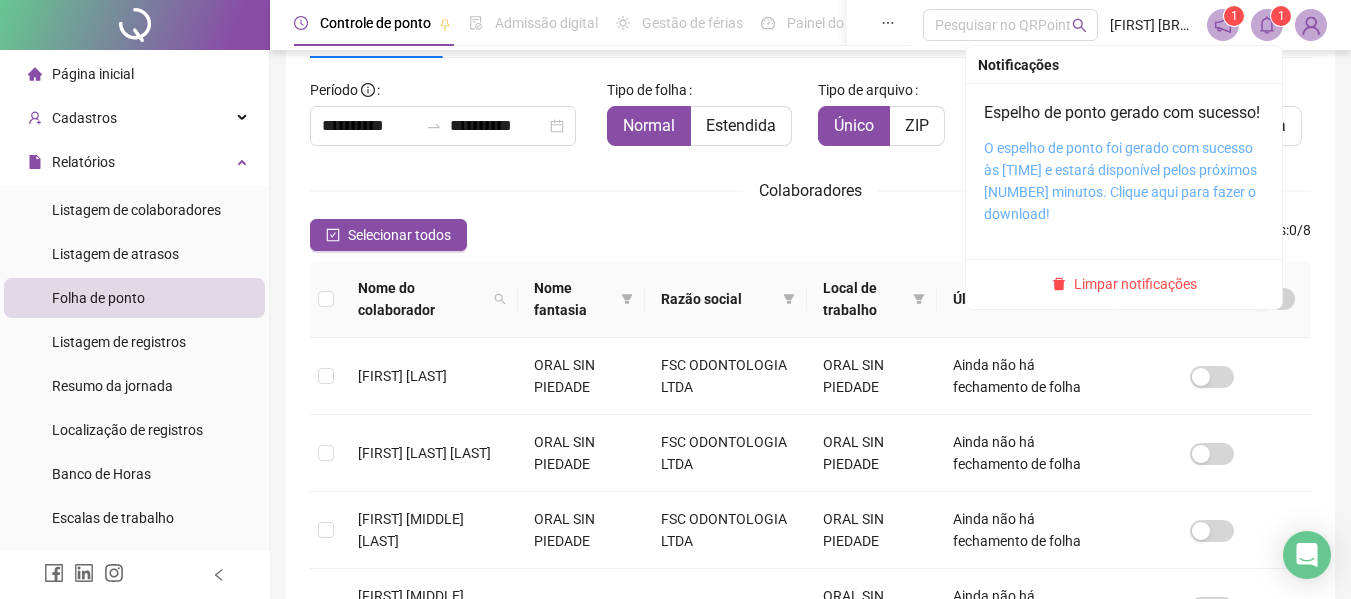 click on "O espelho de ponto foi gerado com sucesso às [TIME] e estará disponível pelos próximos [NUMBER] minutos.
Clique aqui para fazer o download!" at bounding box center [1120, 181] 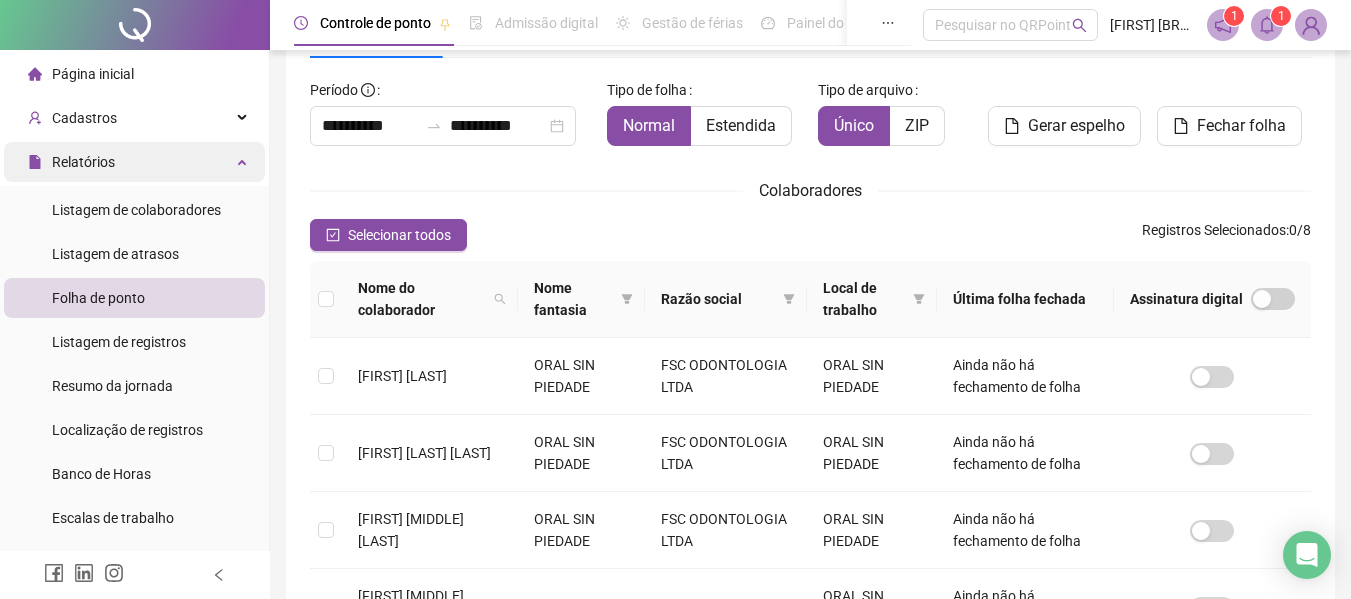 click on "Relatórios" at bounding box center [83, 162] 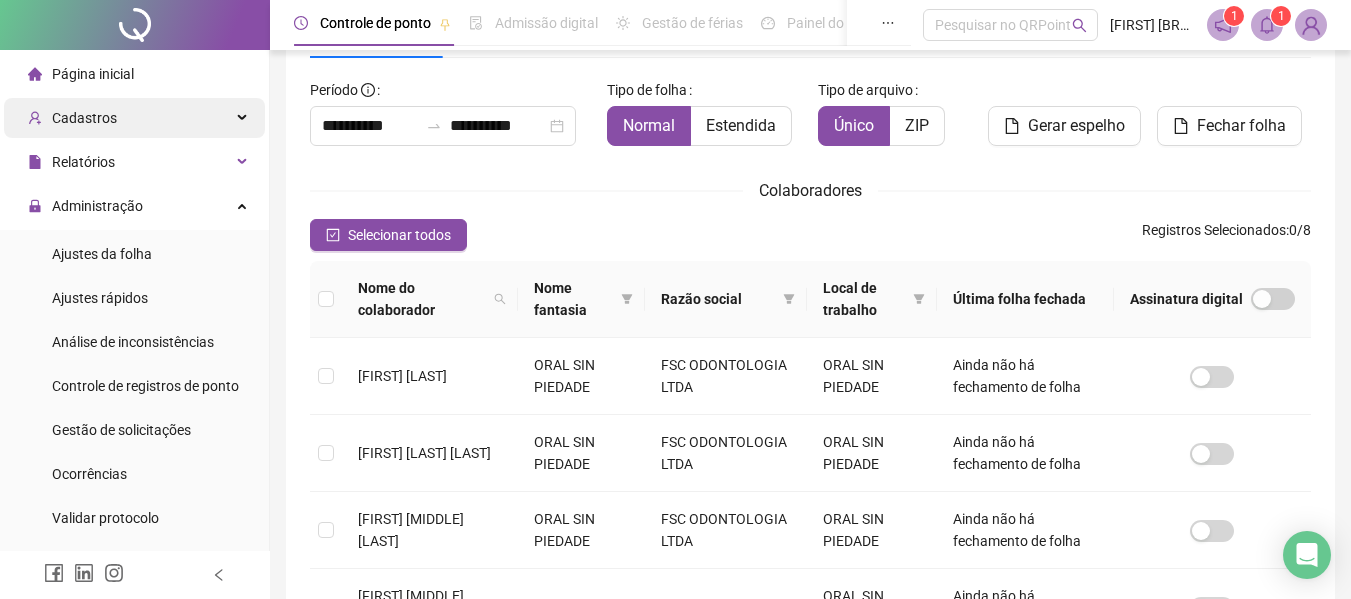 click on "Cadastros" at bounding box center (134, 118) 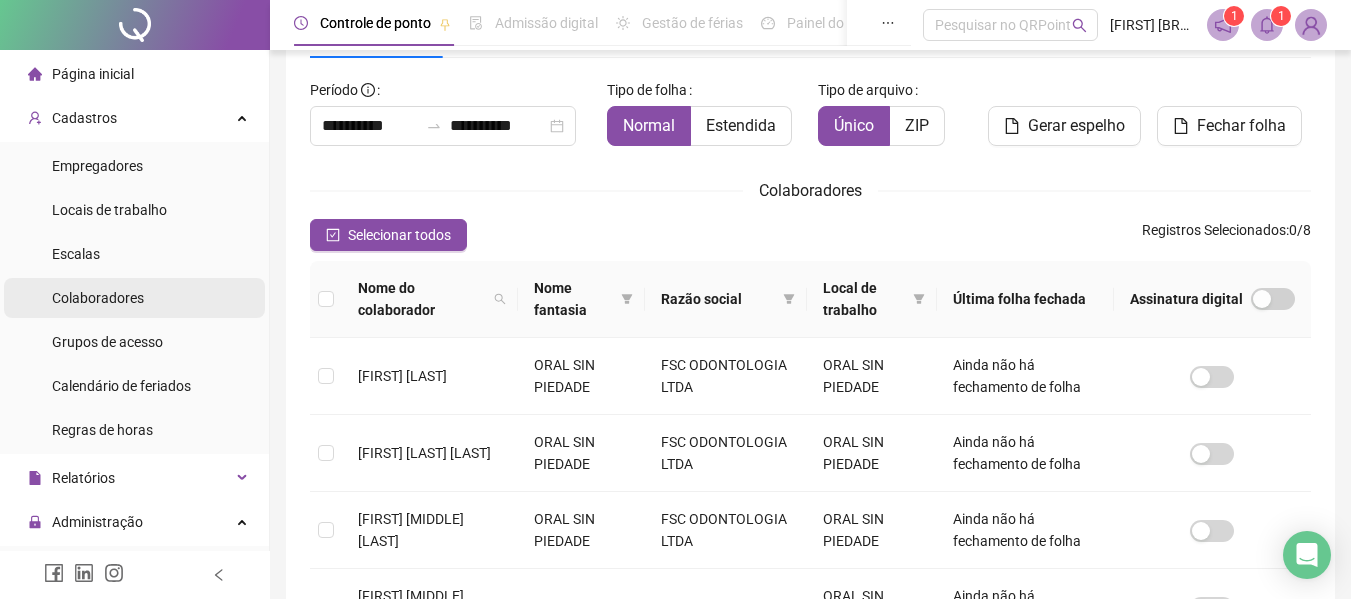 click on "Colaboradores" at bounding box center [98, 298] 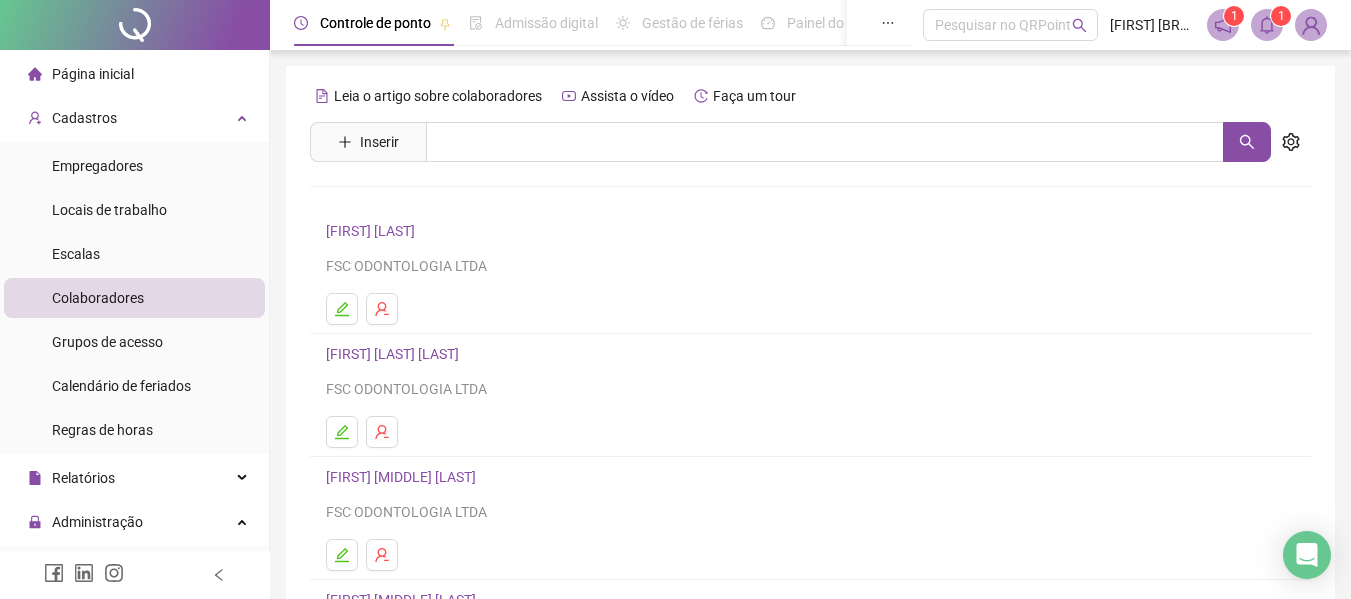 click on "[FIRST] [LAST]" at bounding box center (373, 231) 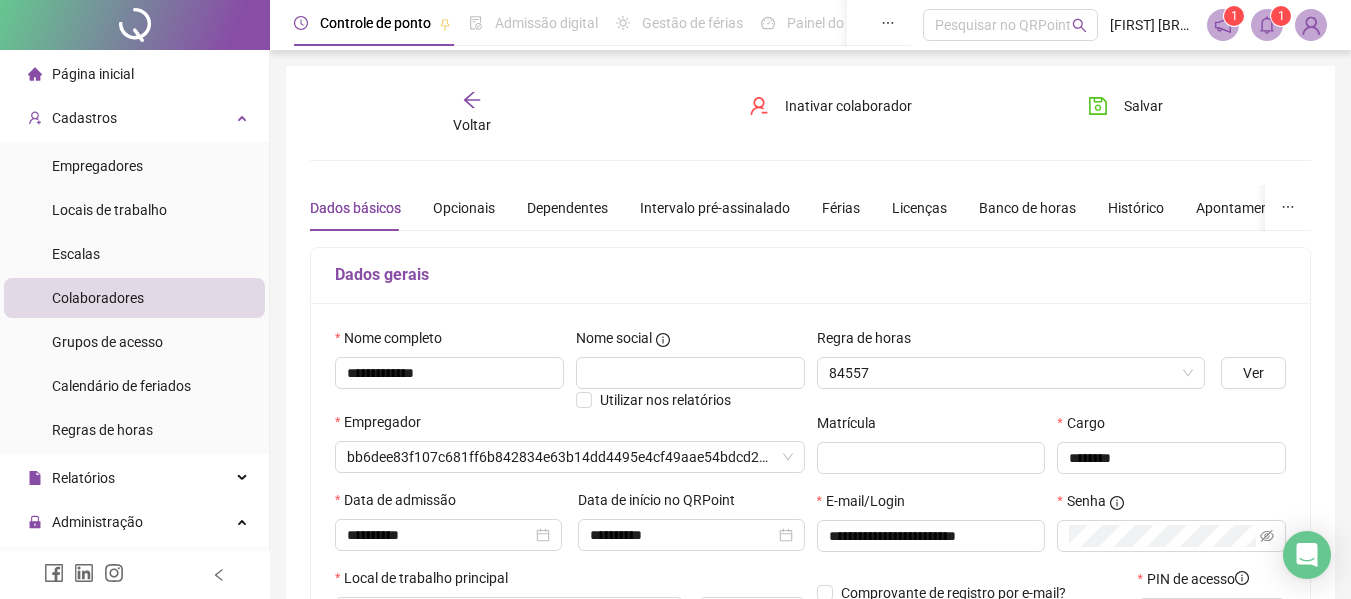 type on "**********" 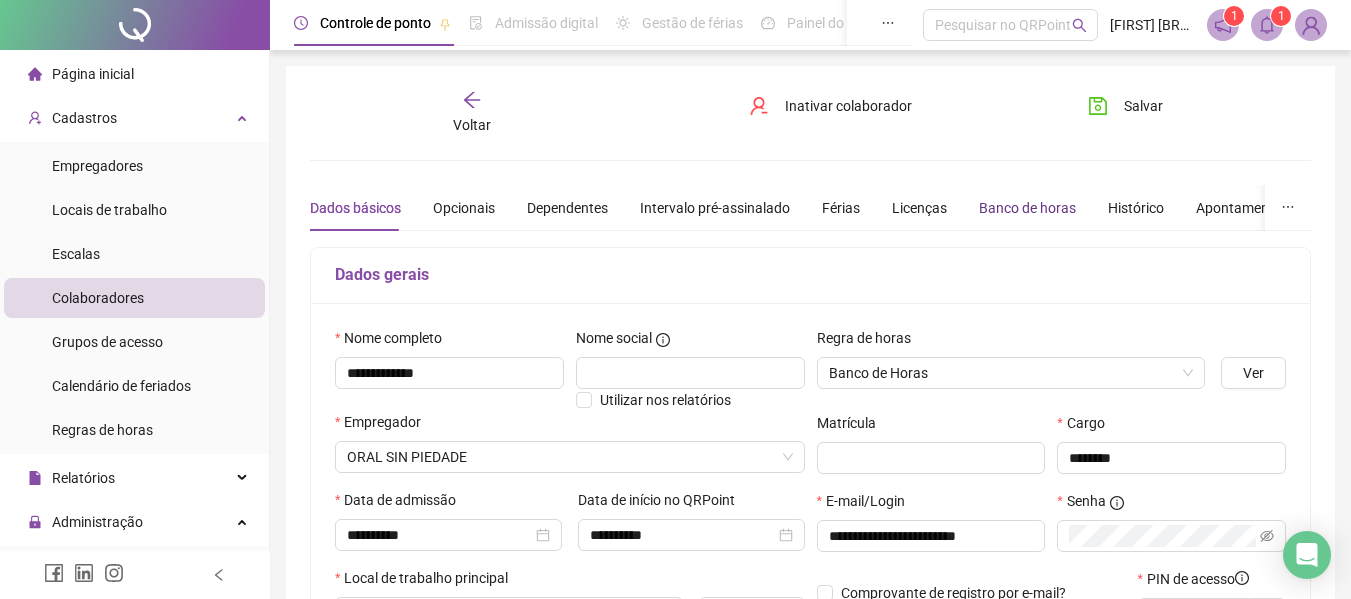 click on "Banco de horas" at bounding box center (1027, 208) 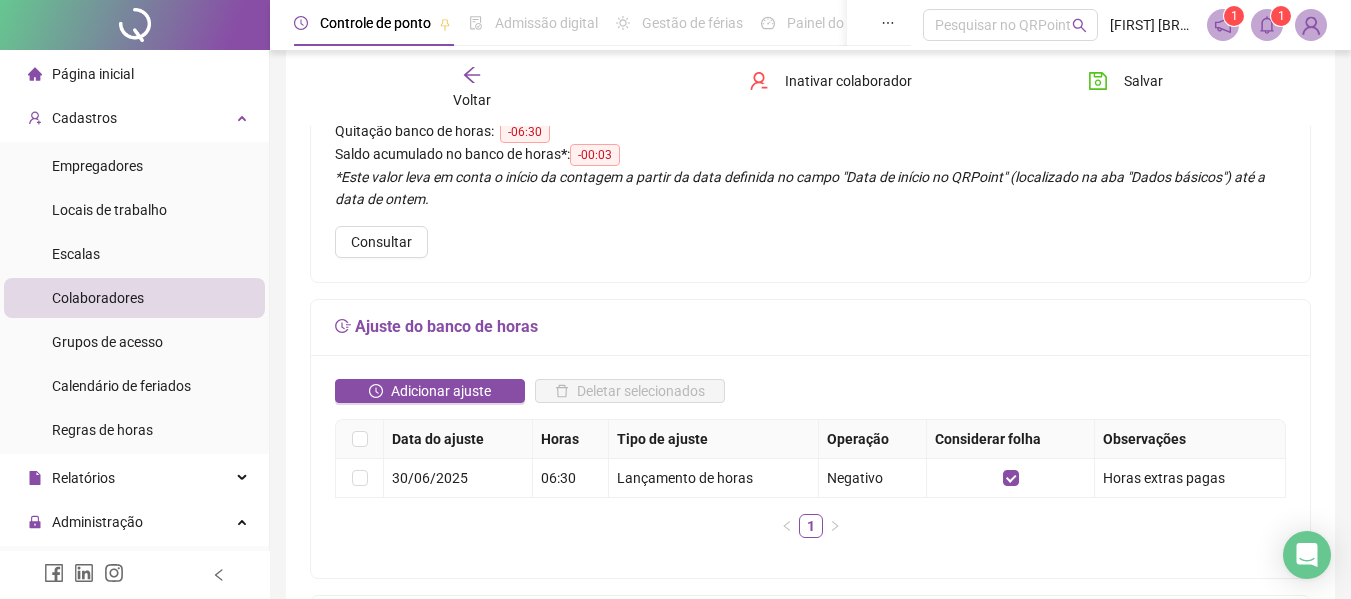 scroll, scrollTop: 209, scrollLeft: 0, axis: vertical 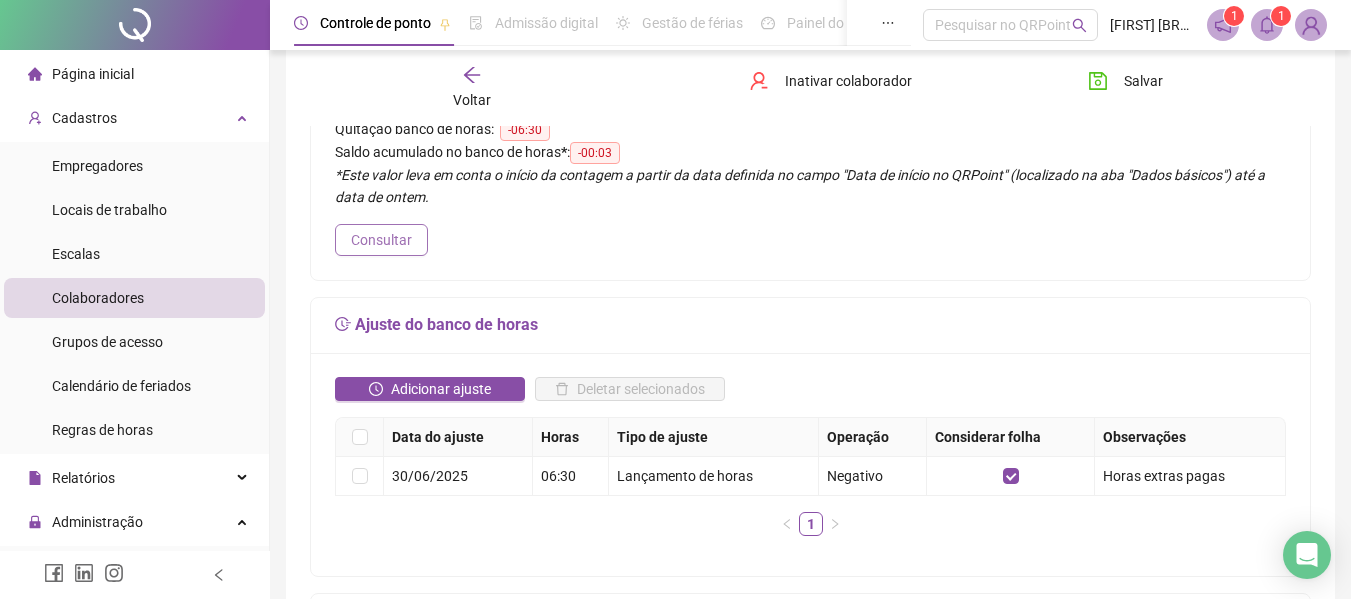 click on "Consultar" at bounding box center [381, 240] 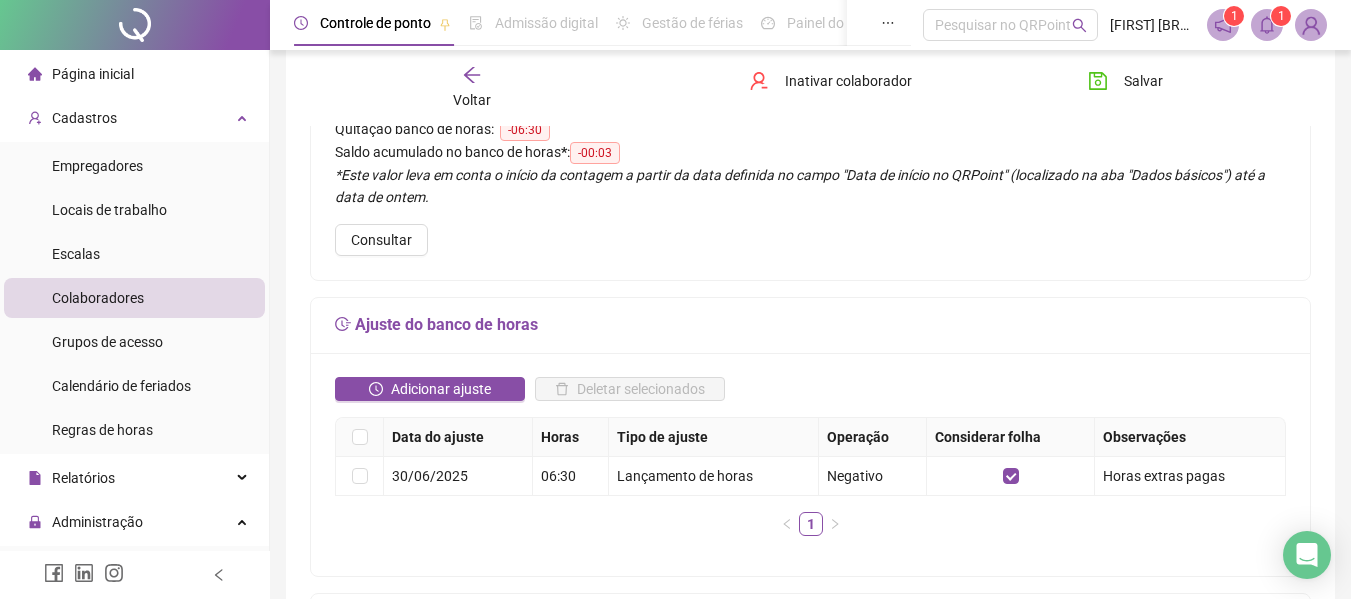 scroll, scrollTop: 0, scrollLeft: 0, axis: both 